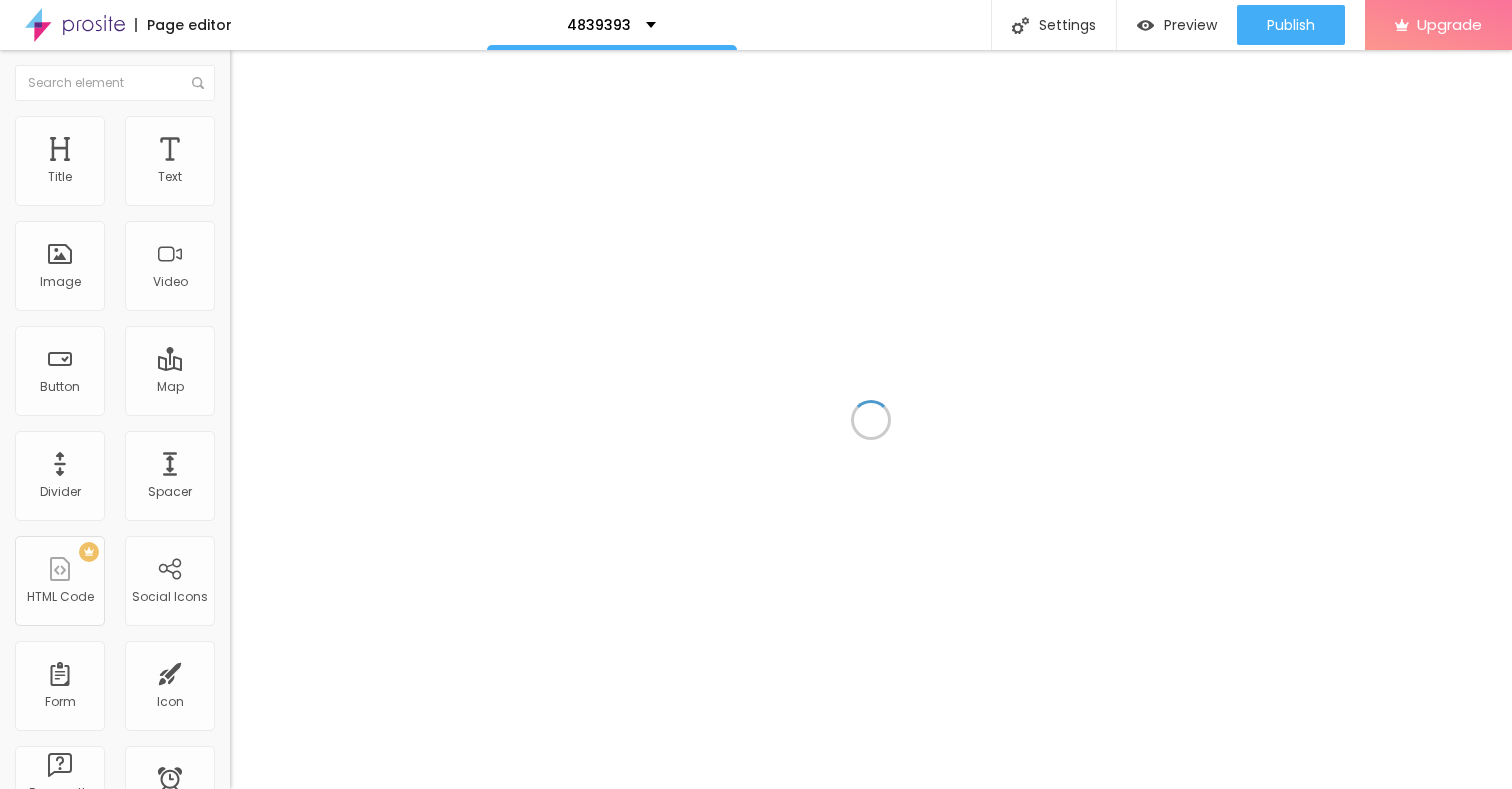 scroll, scrollTop: 0, scrollLeft: 0, axis: both 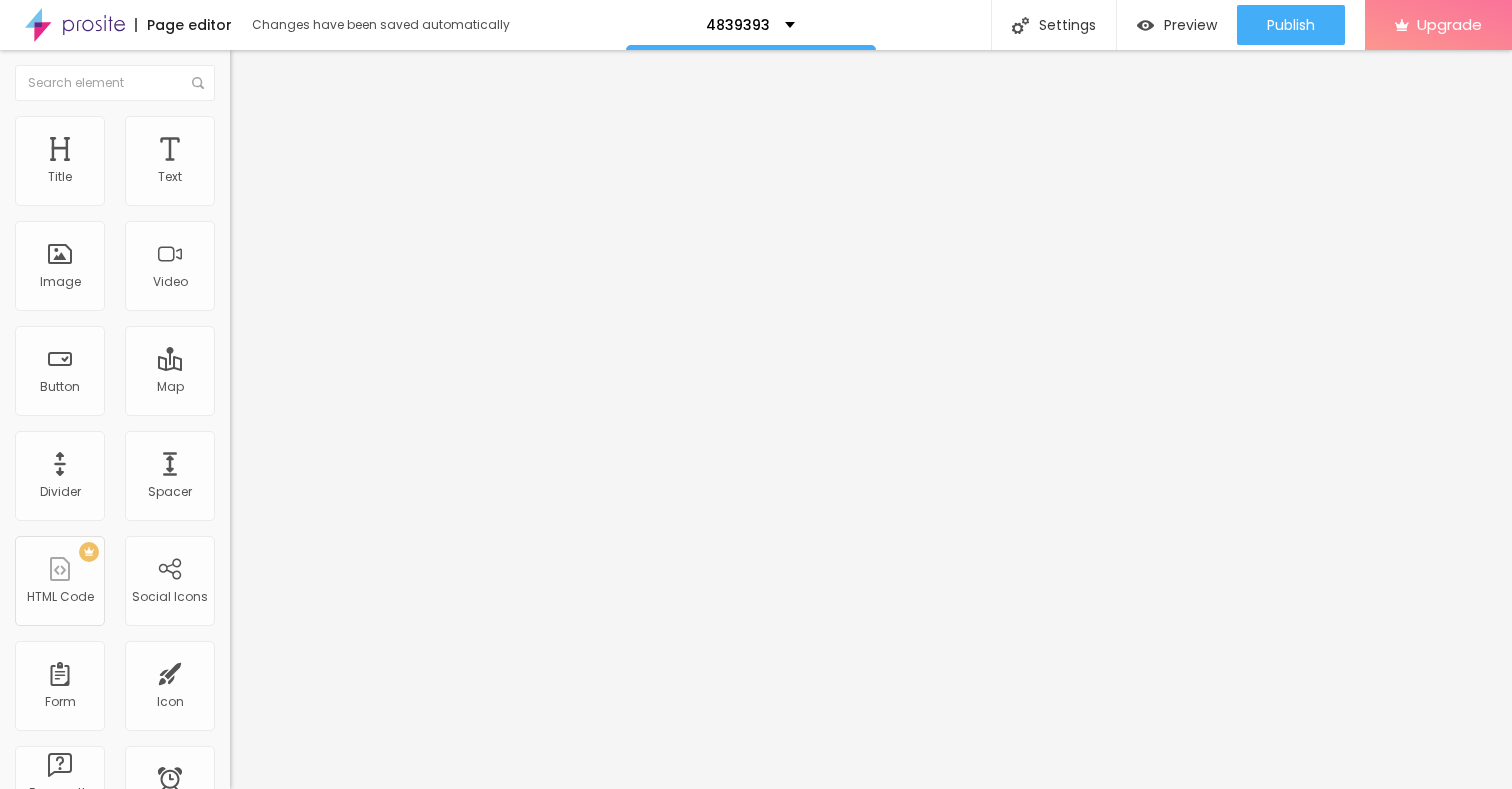 click on "Add image" at bounding box center [271, 163] 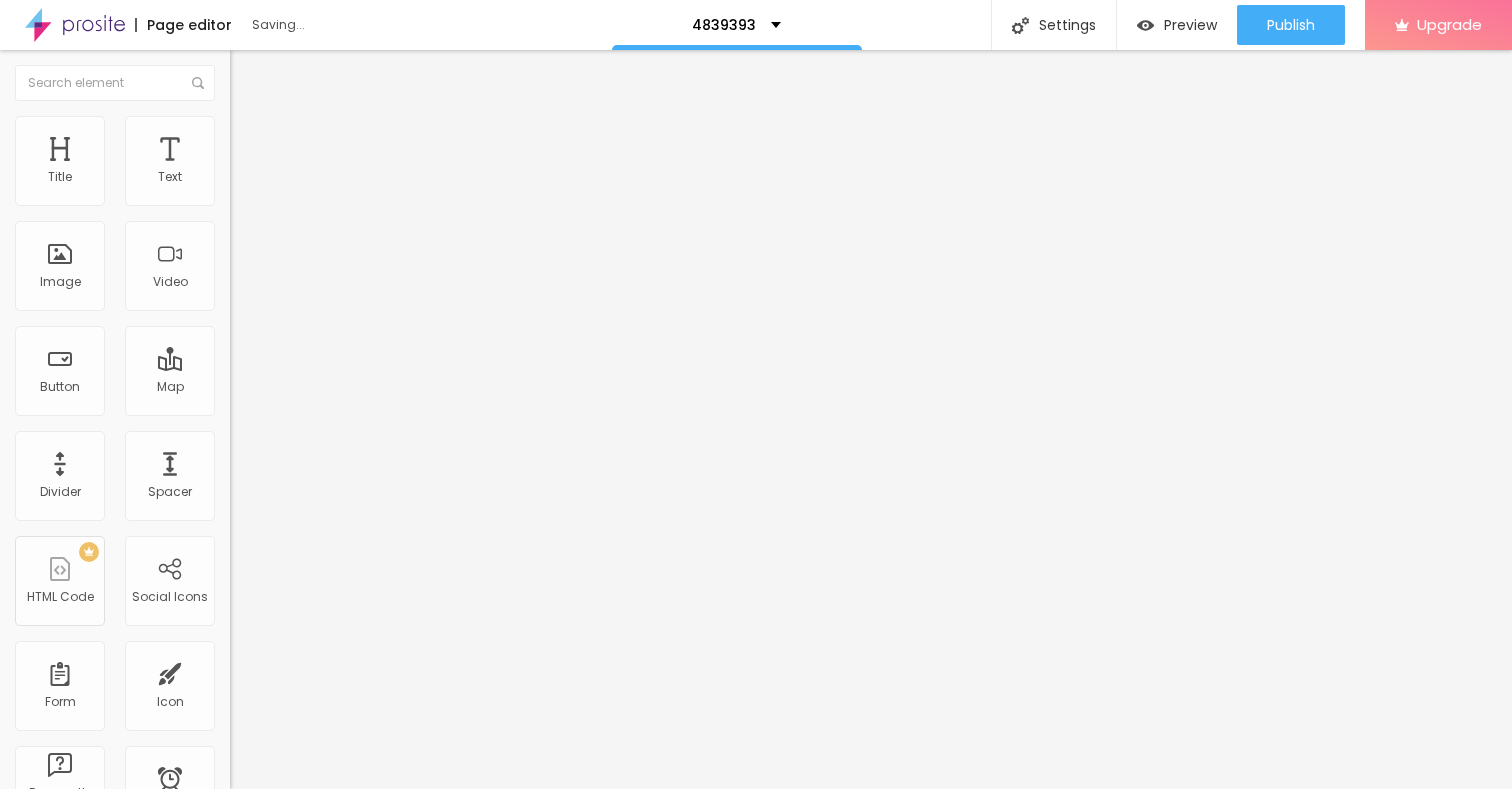 click on "Style" at bounding box center (345, 126) 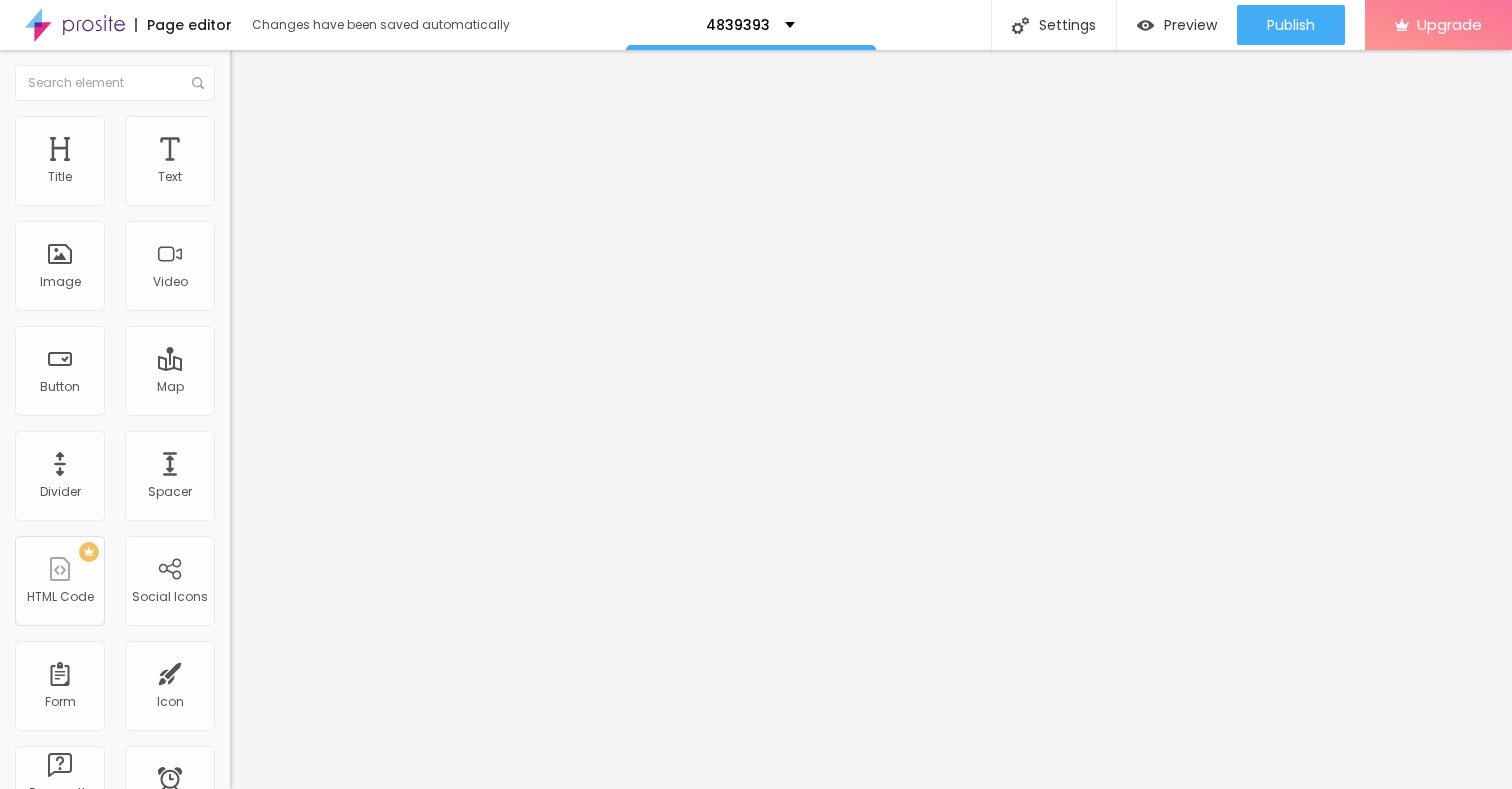 type on "95" 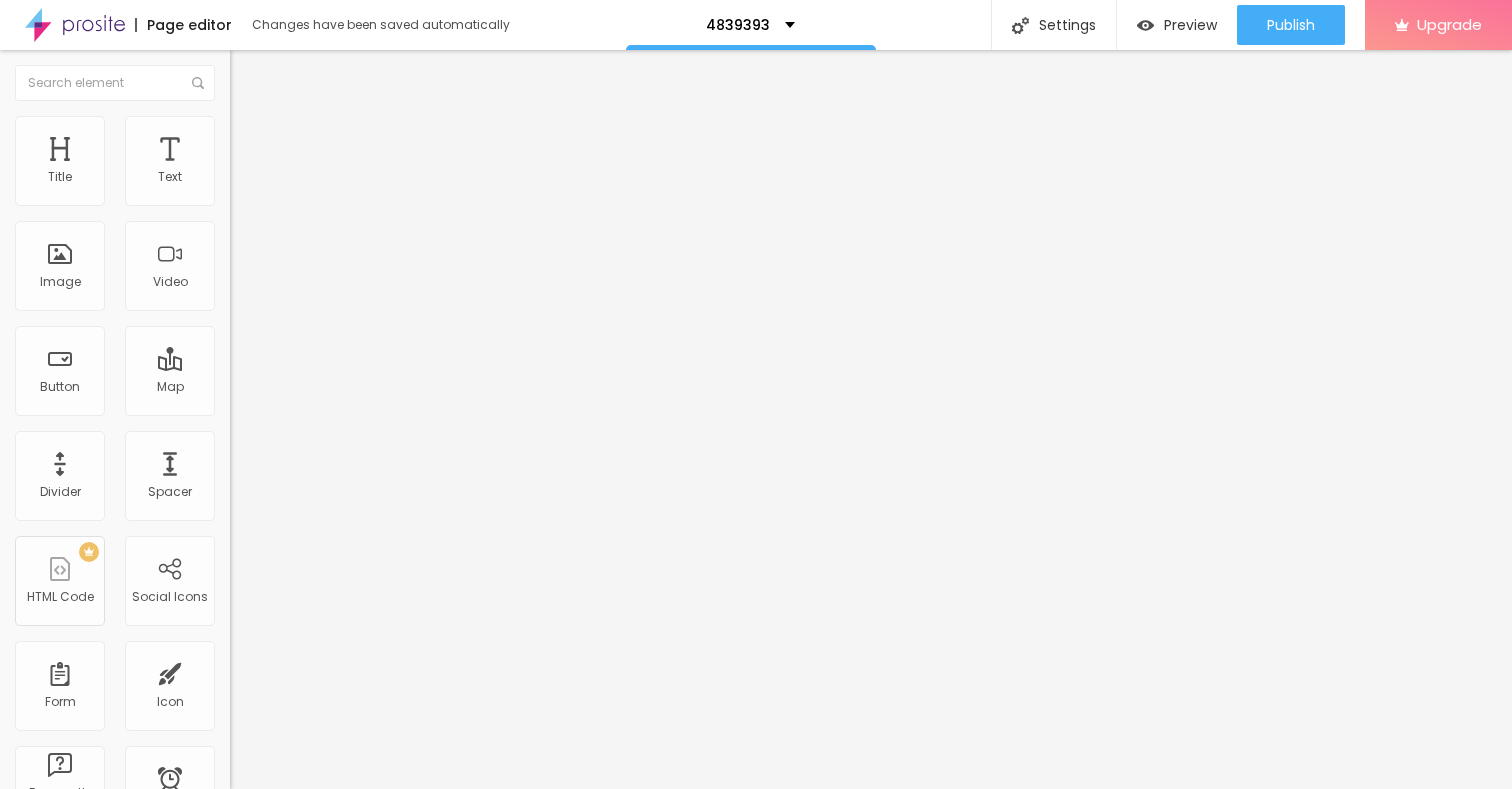 type on "90" 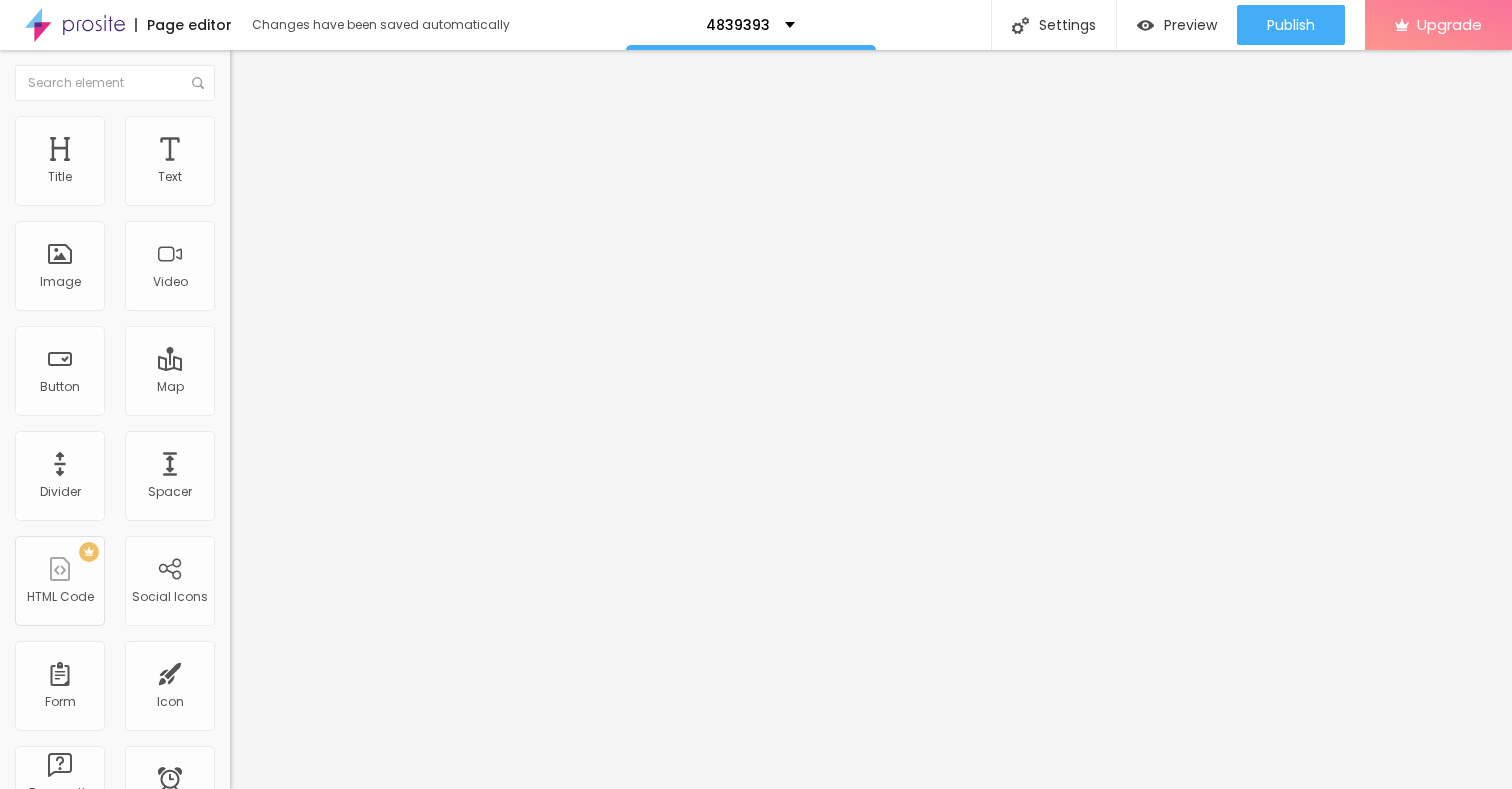 type on "90" 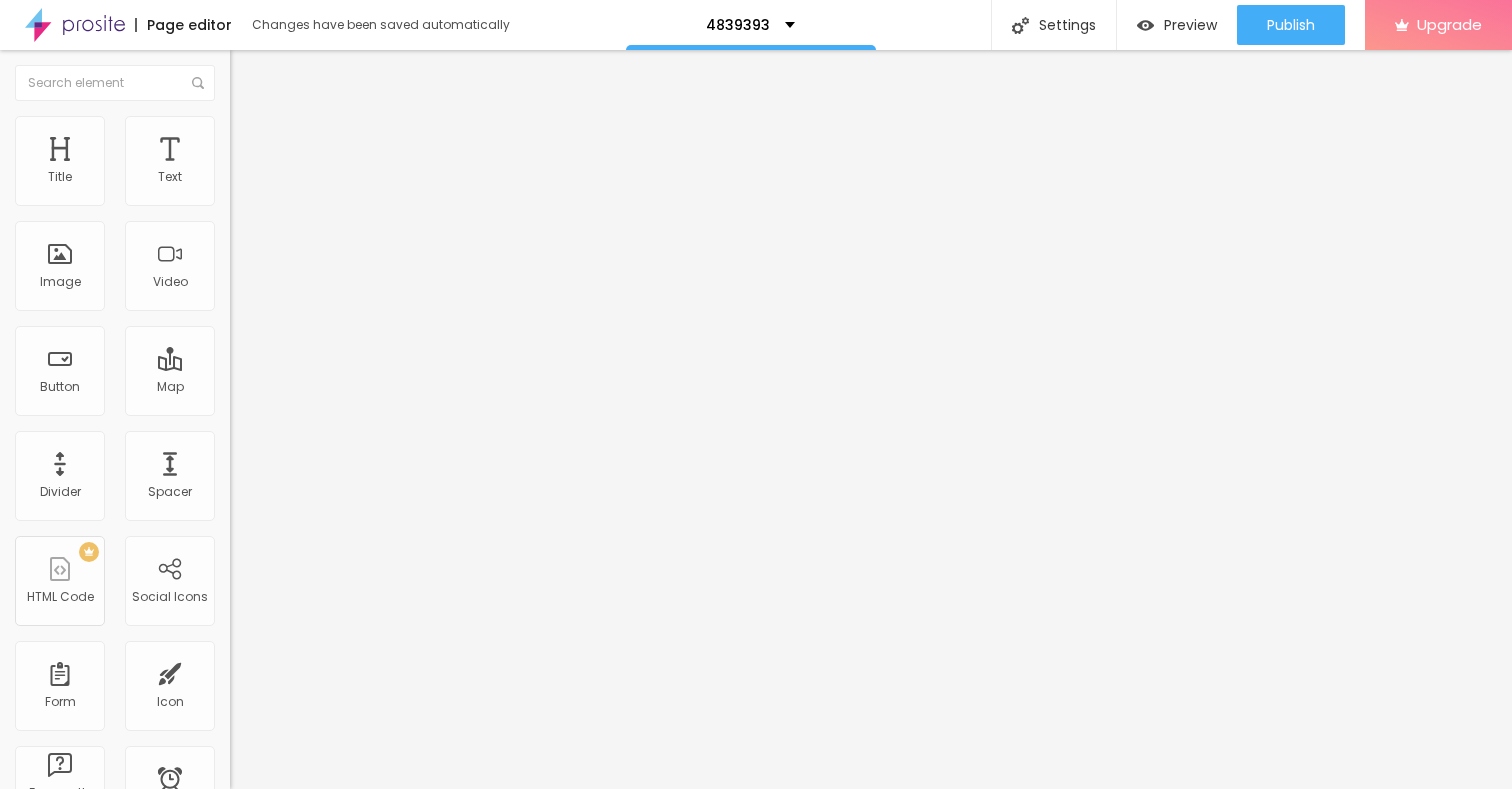 type on "85" 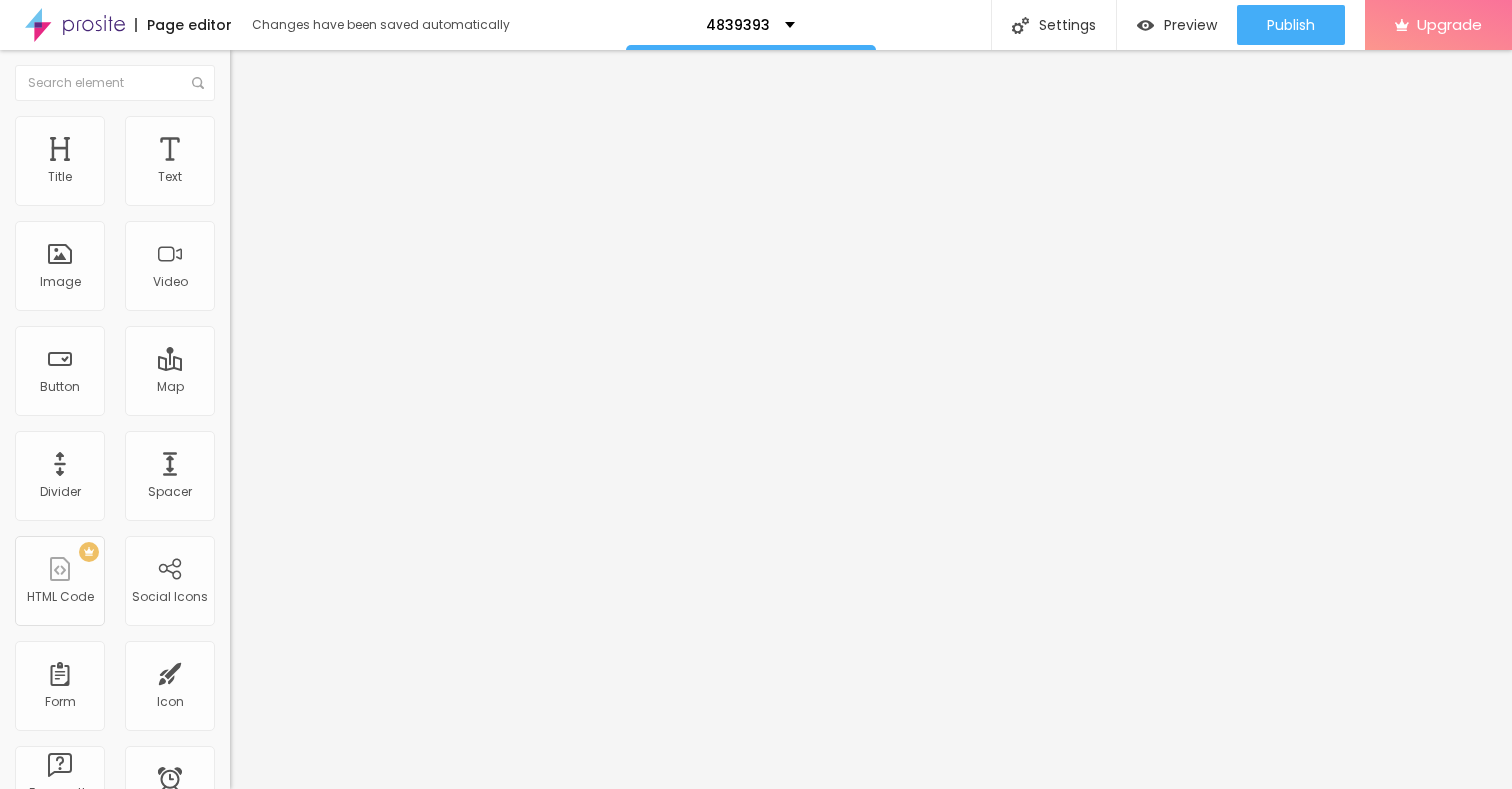type on "65" 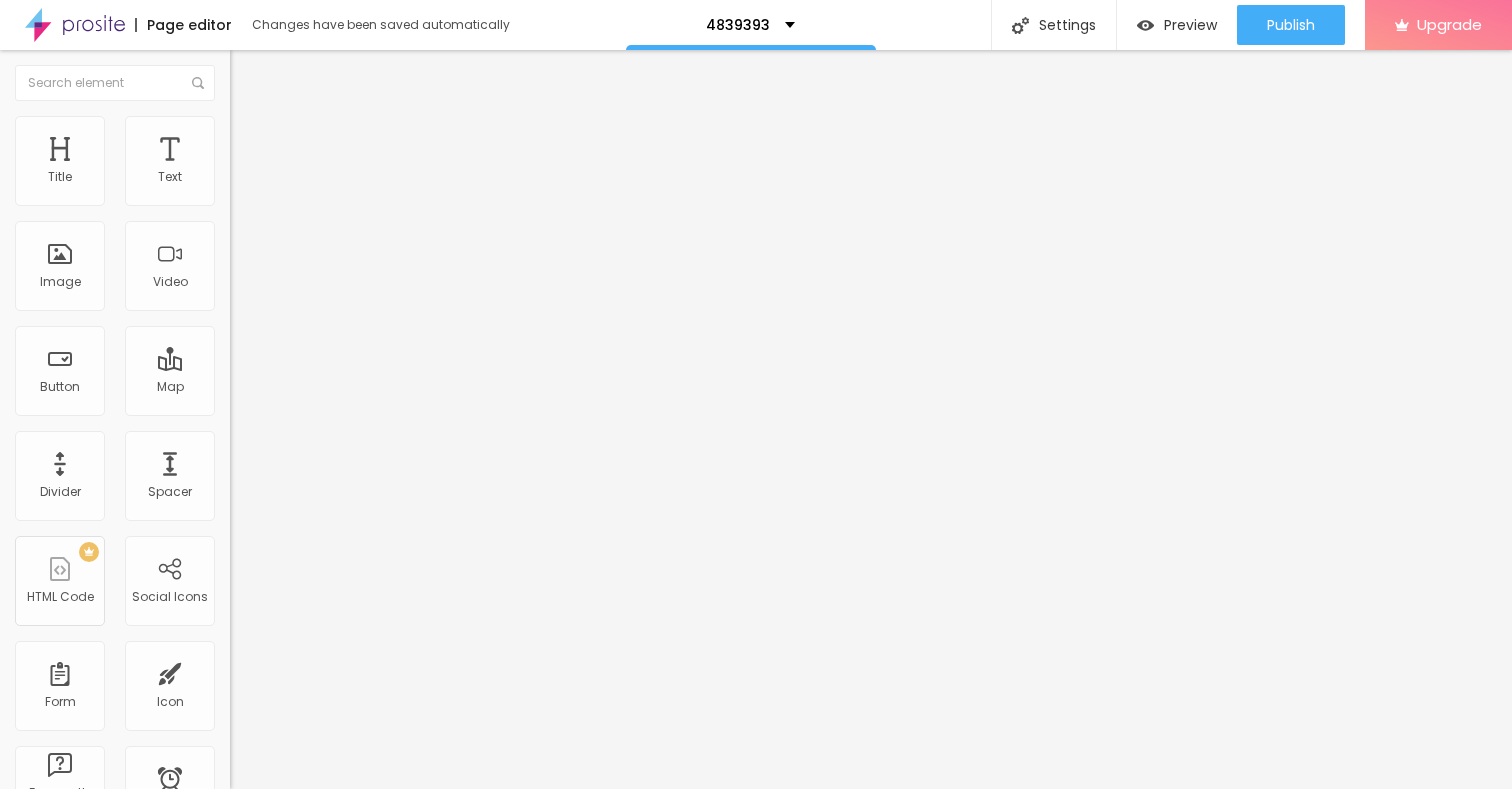 type on "60" 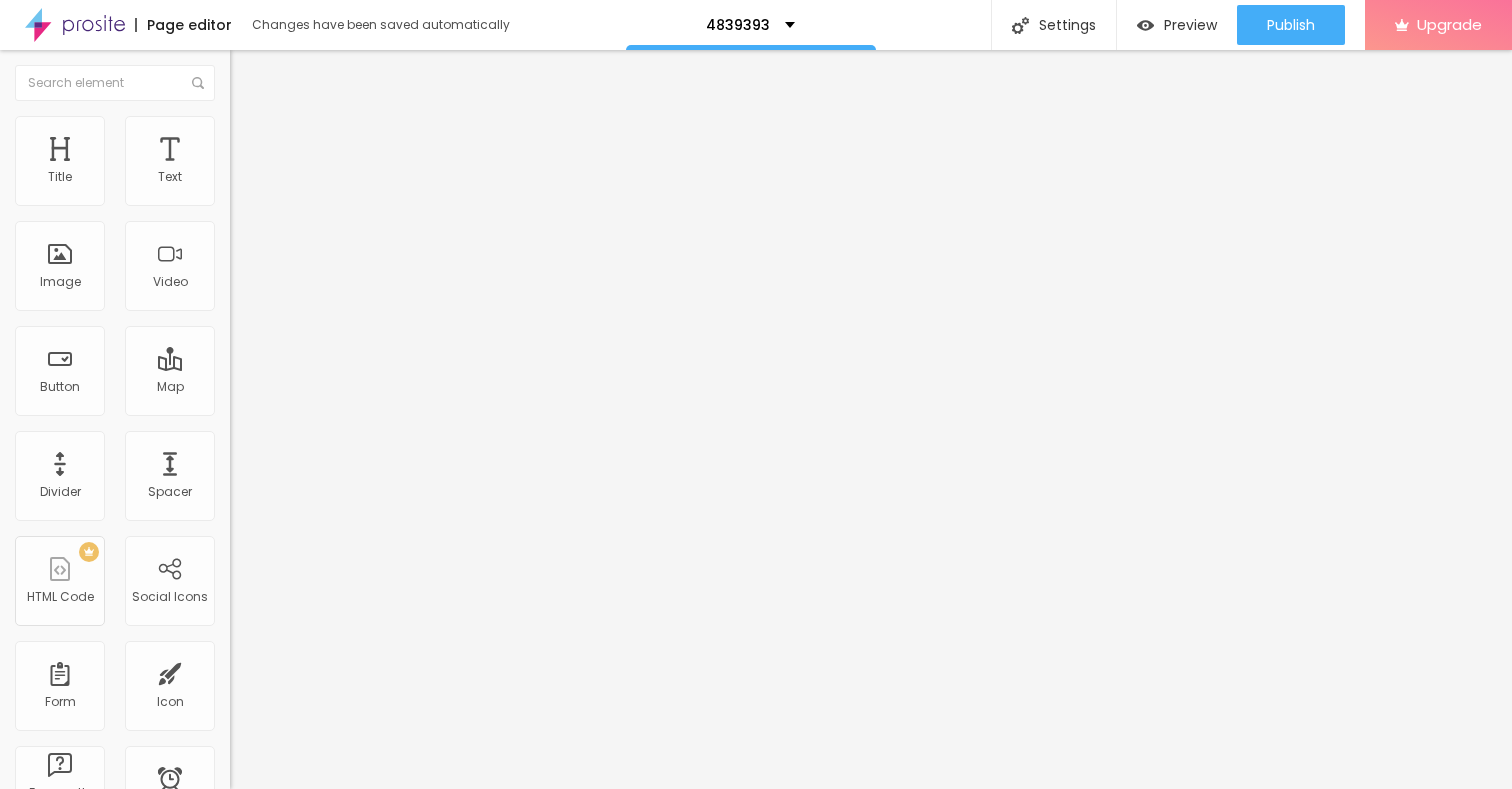 type on "60" 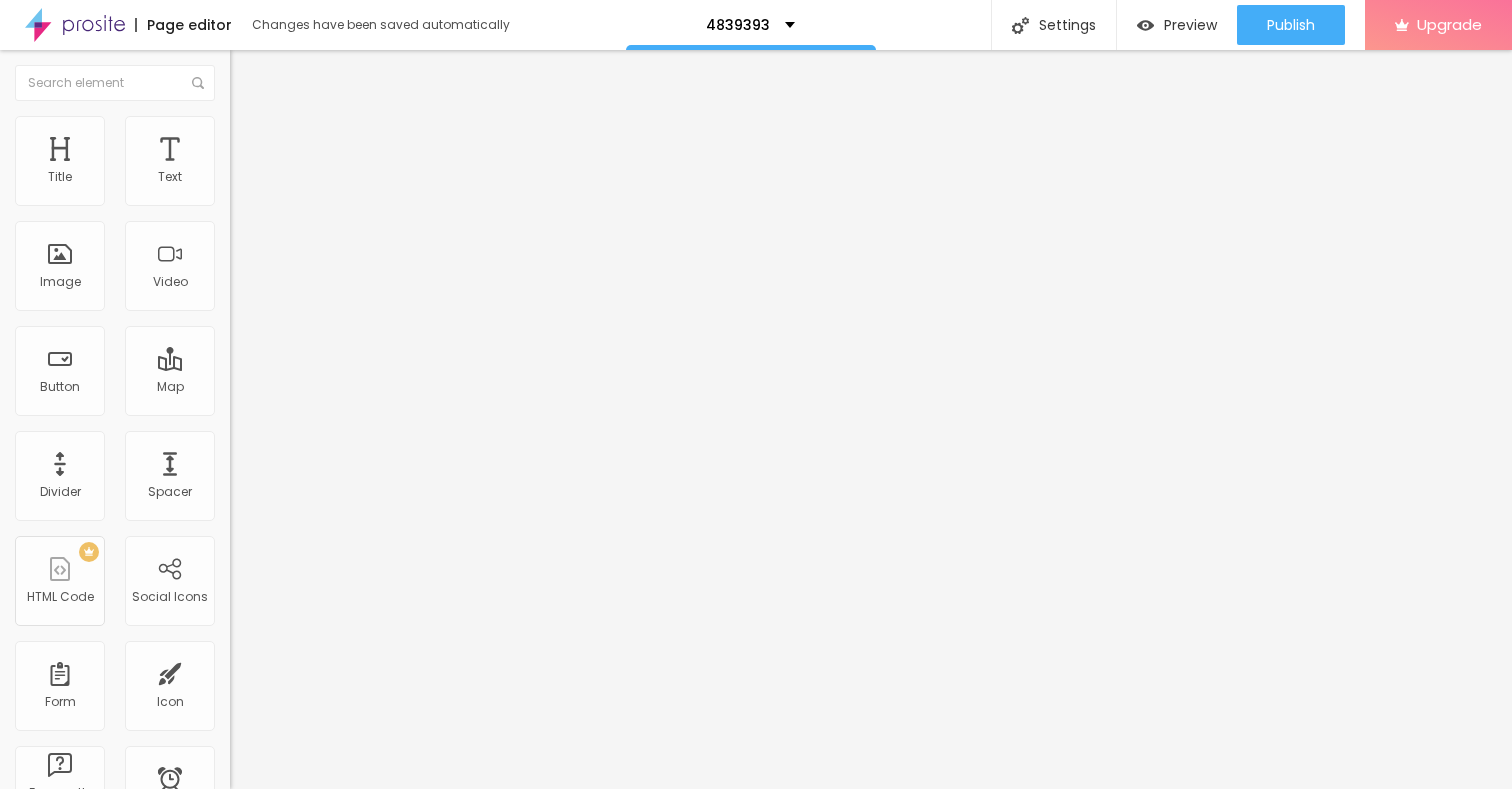type on "55" 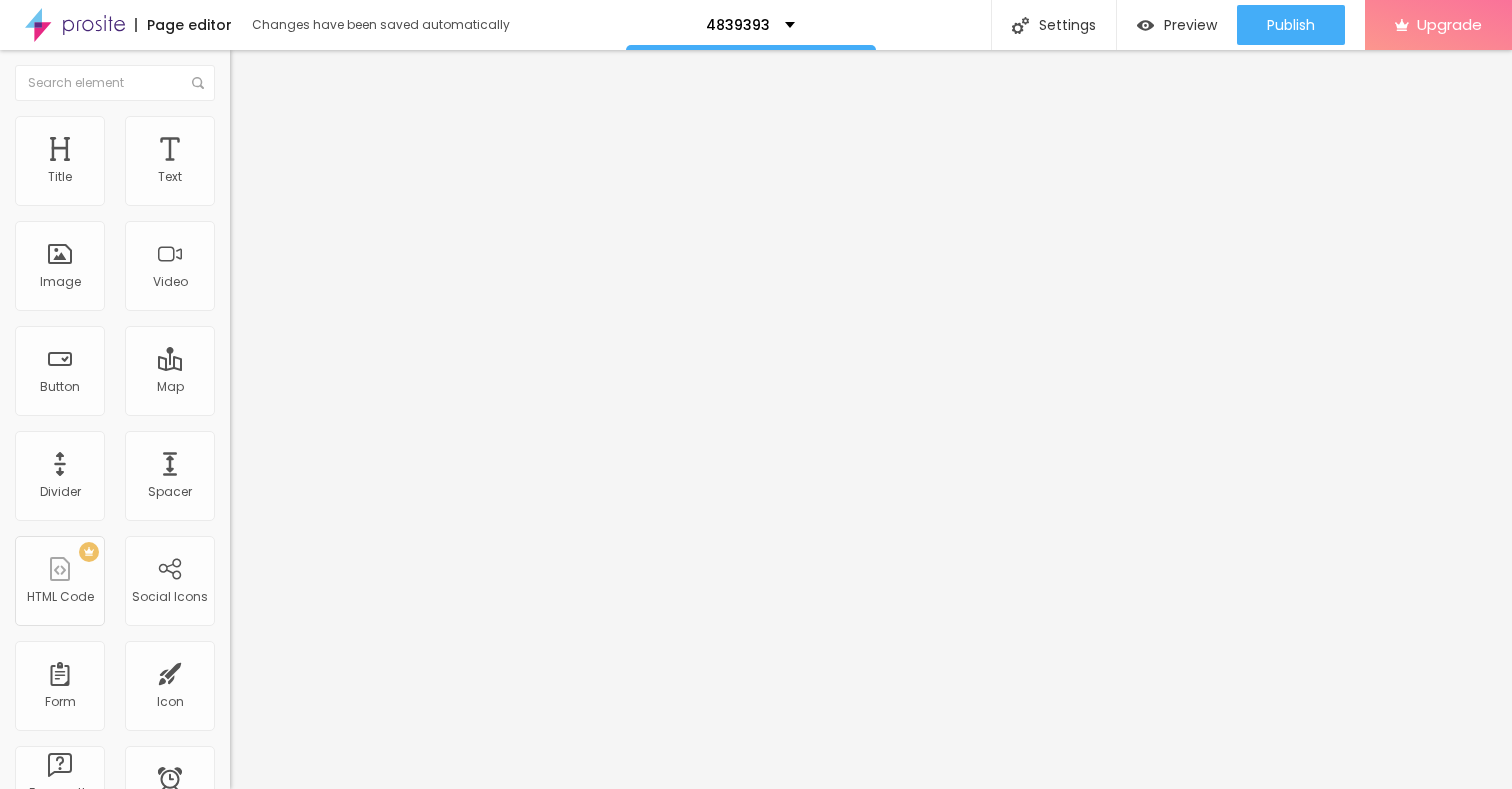 type on "55" 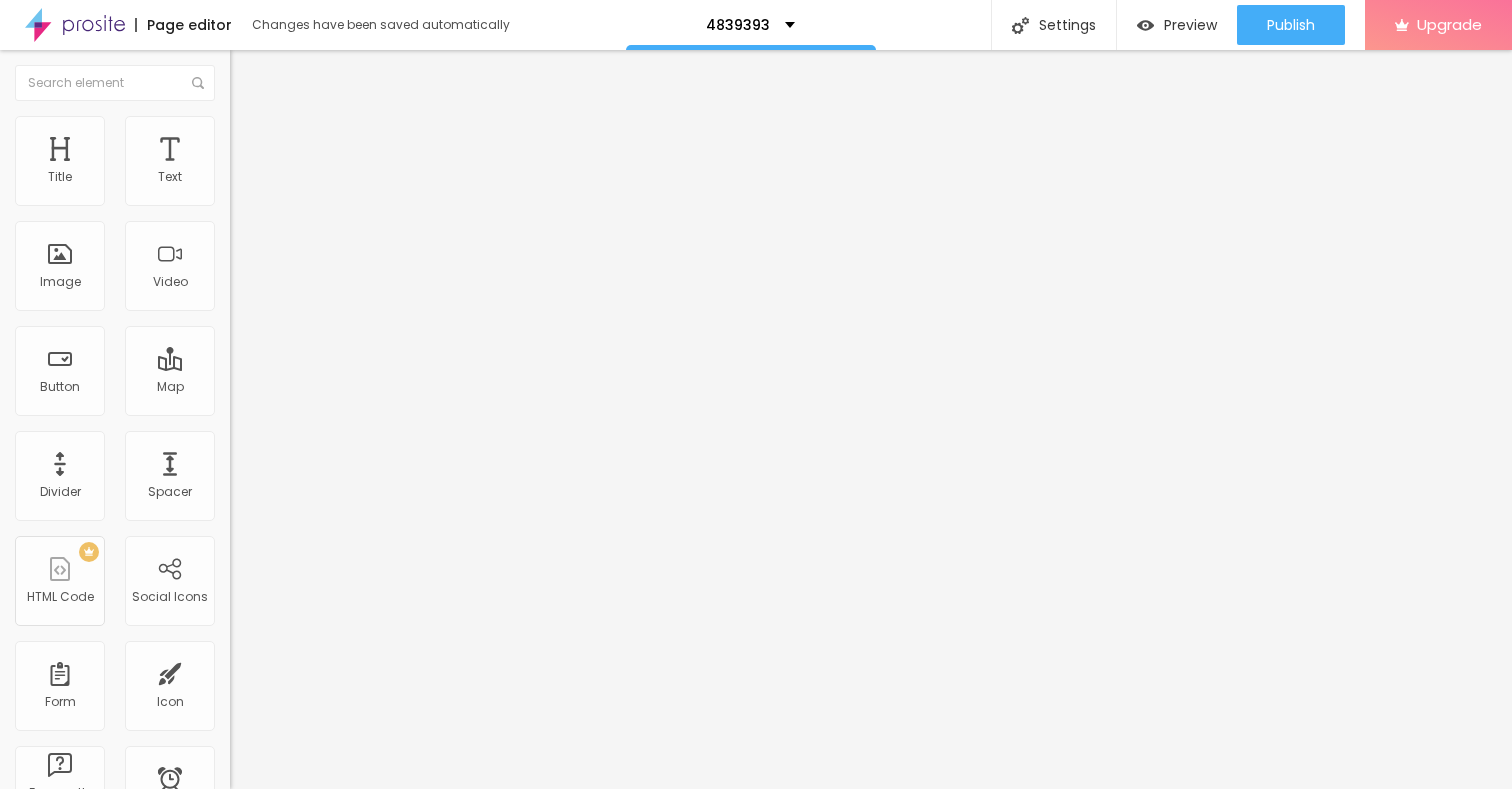 type on "50" 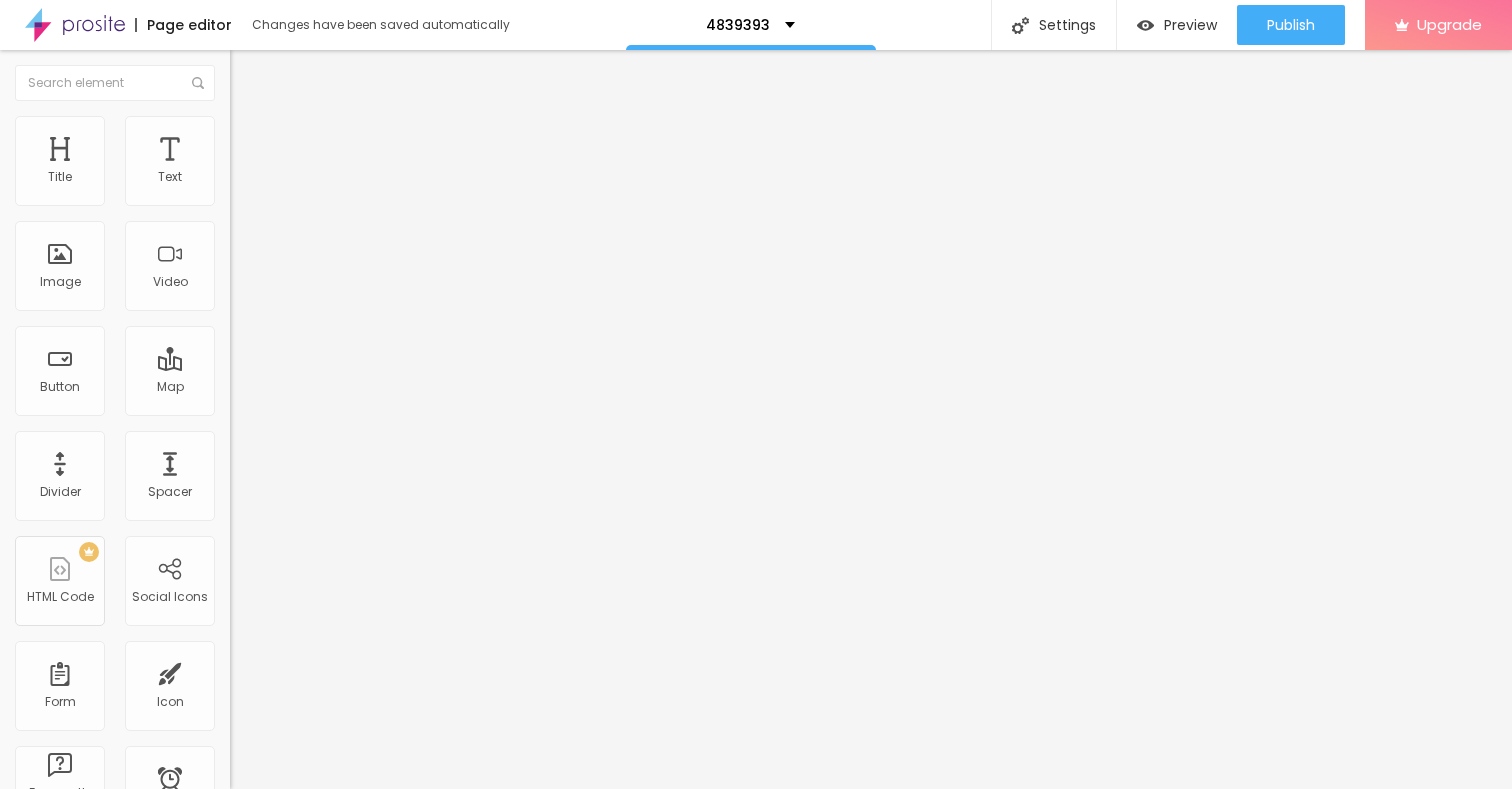type on "50" 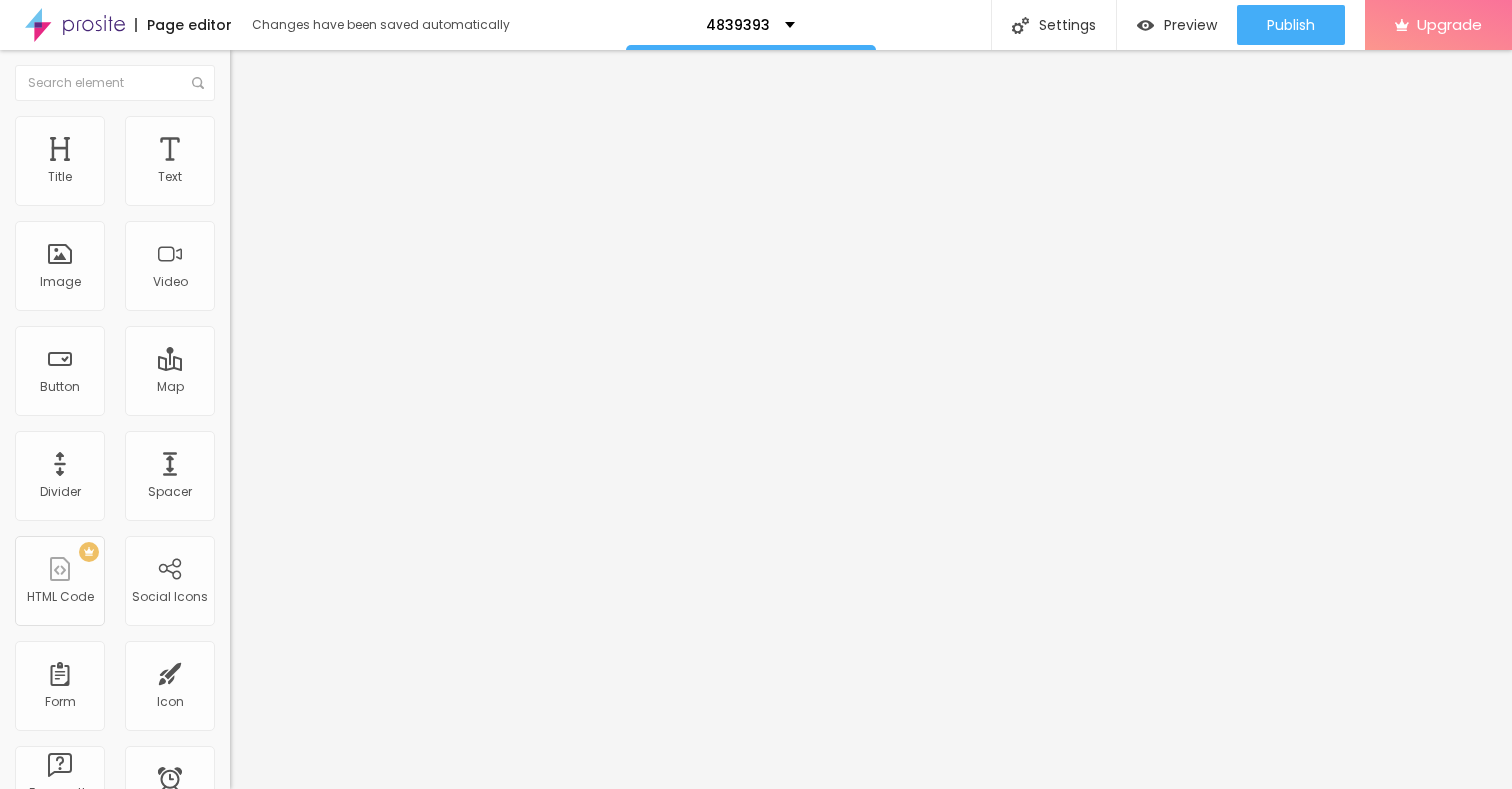 type on "45" 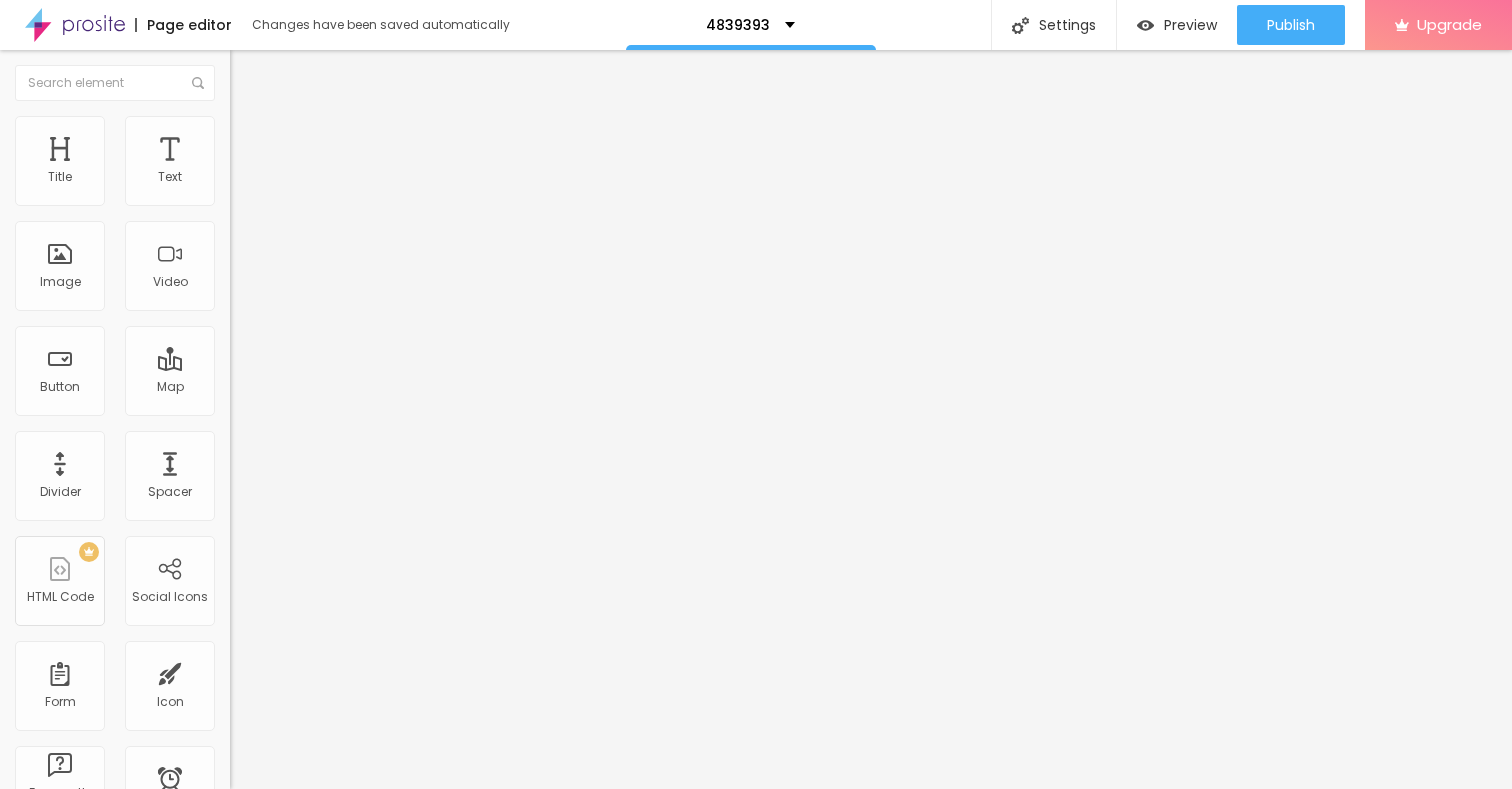 type on "45" 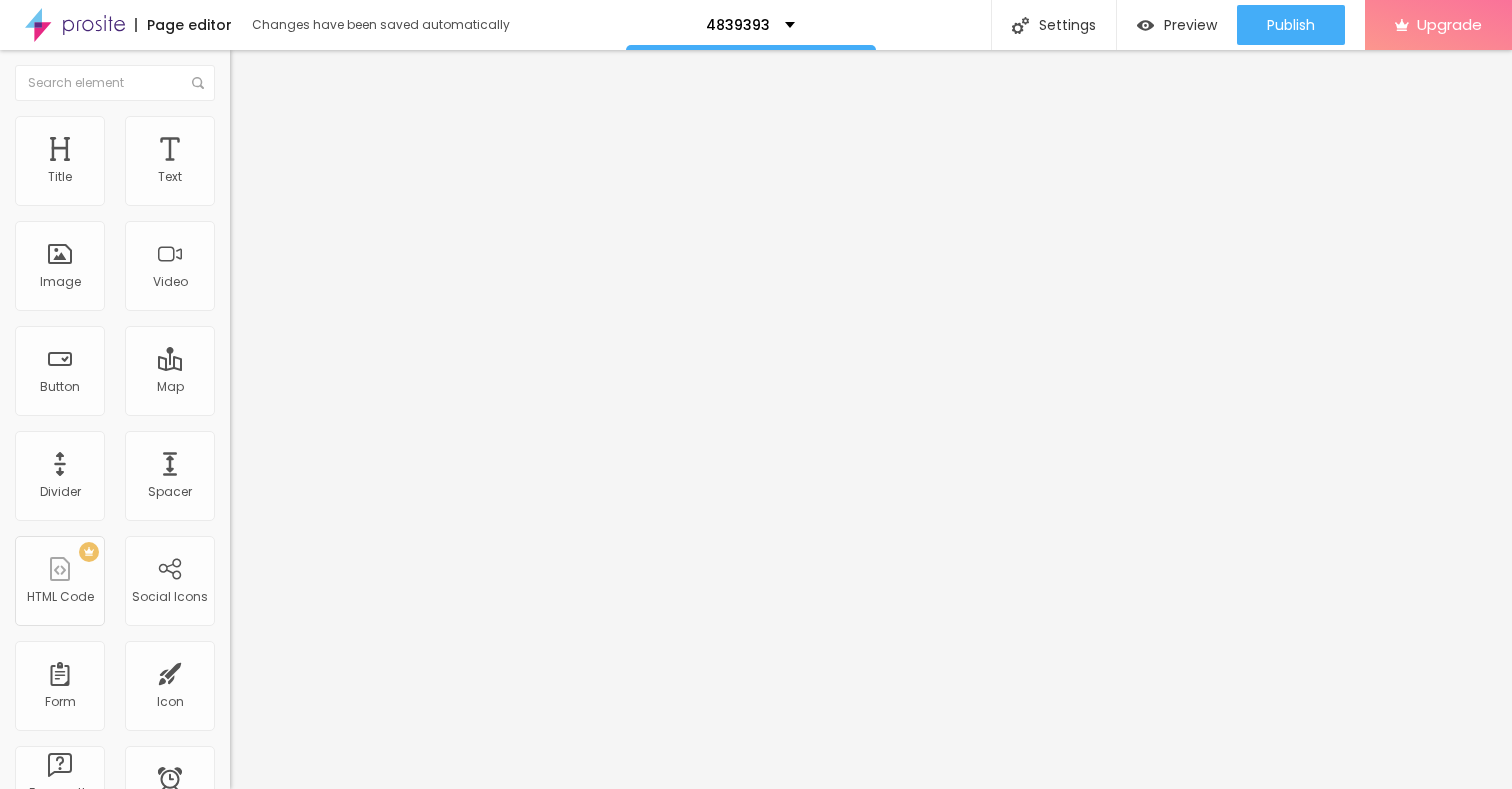 type on "40" 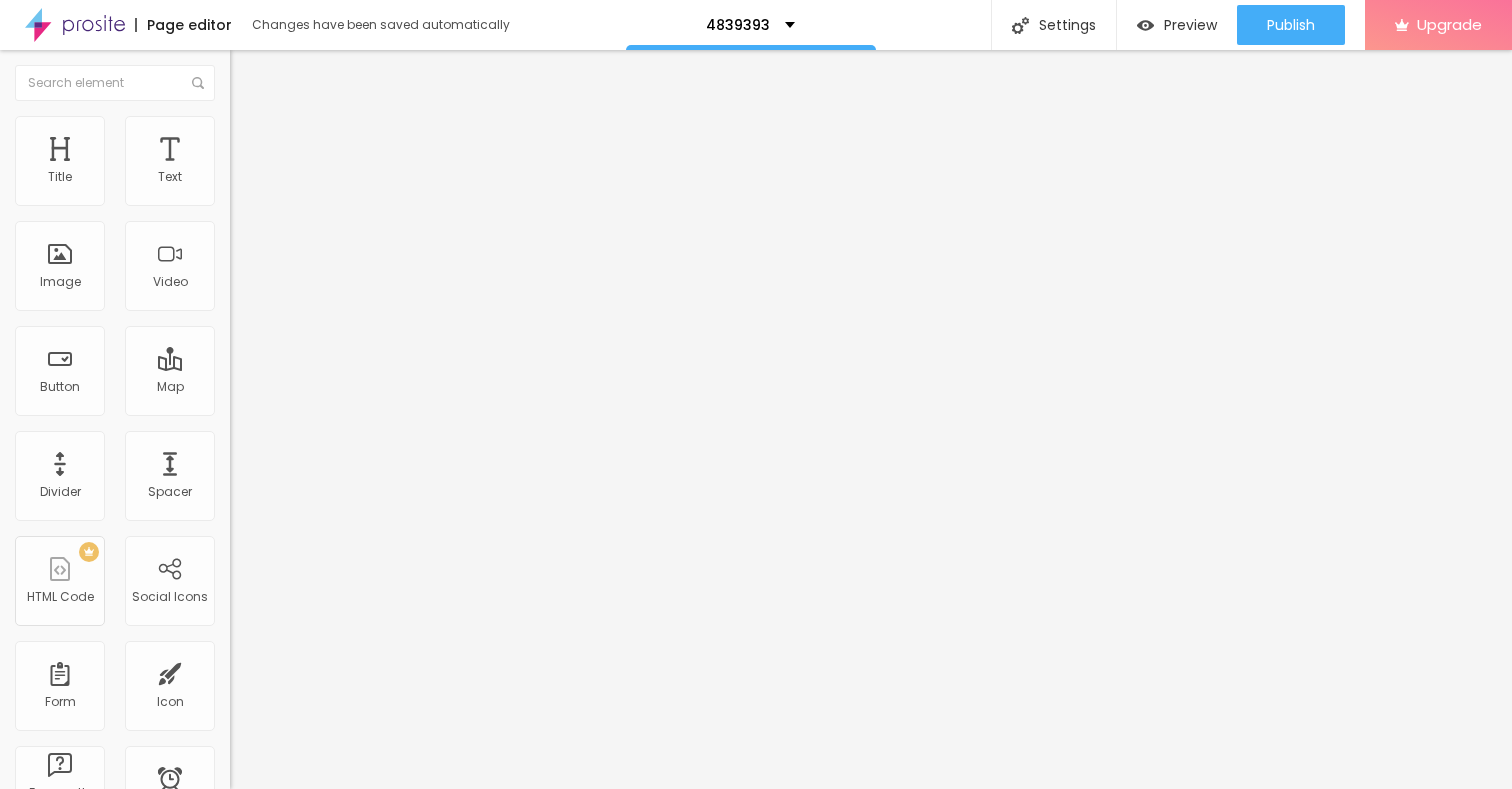 type on "40" 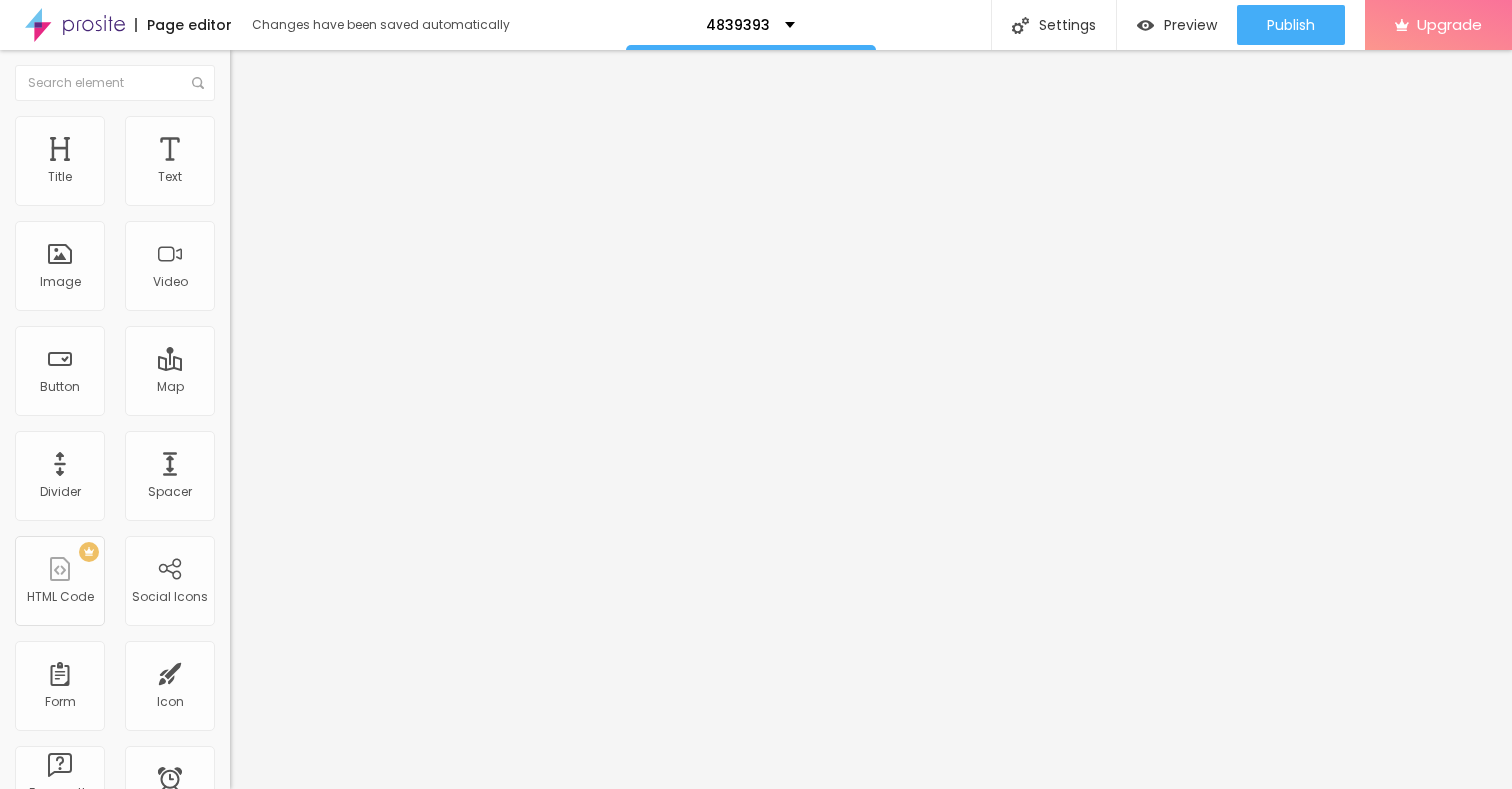 type on "35" 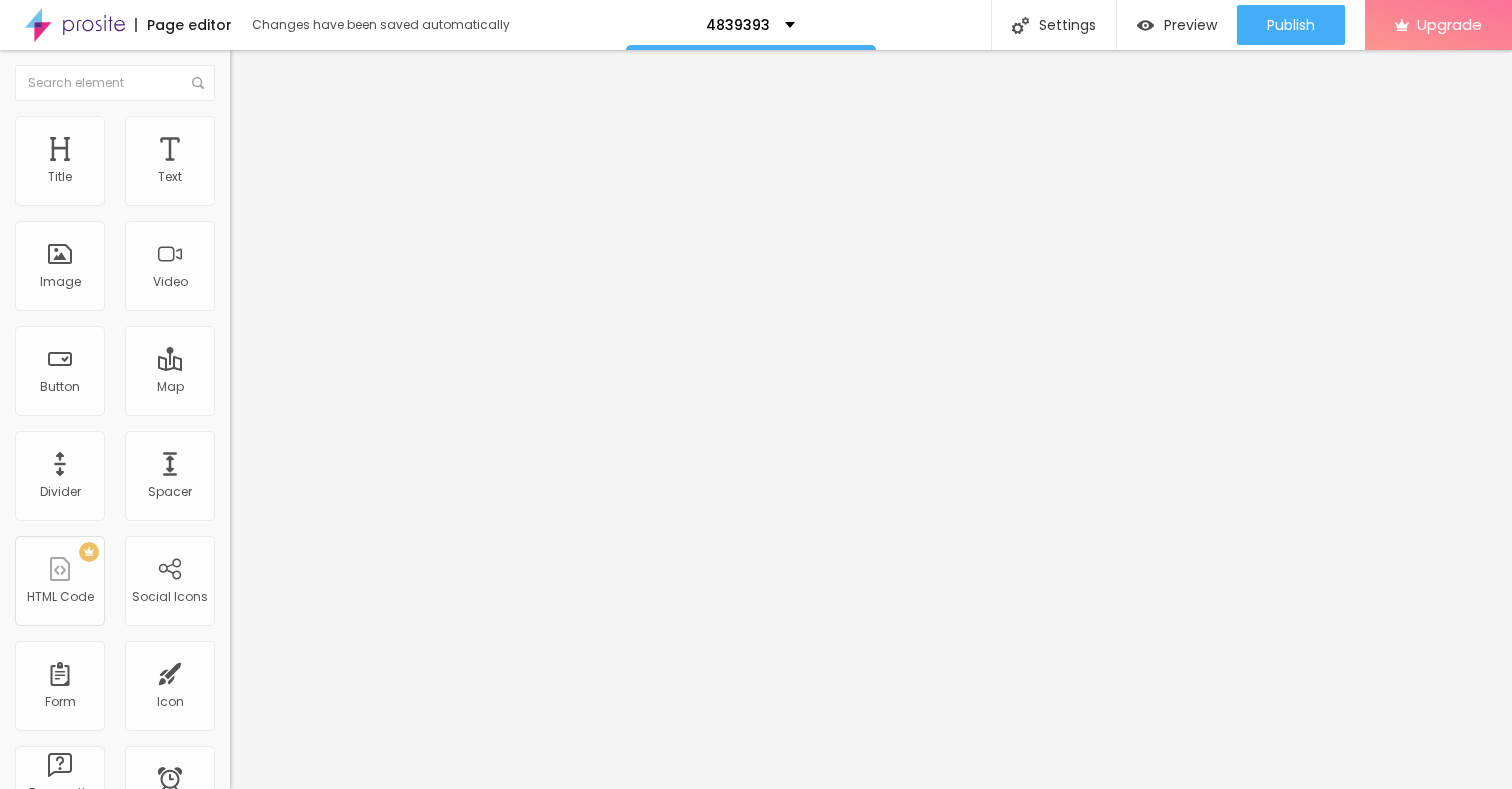 type on "35" 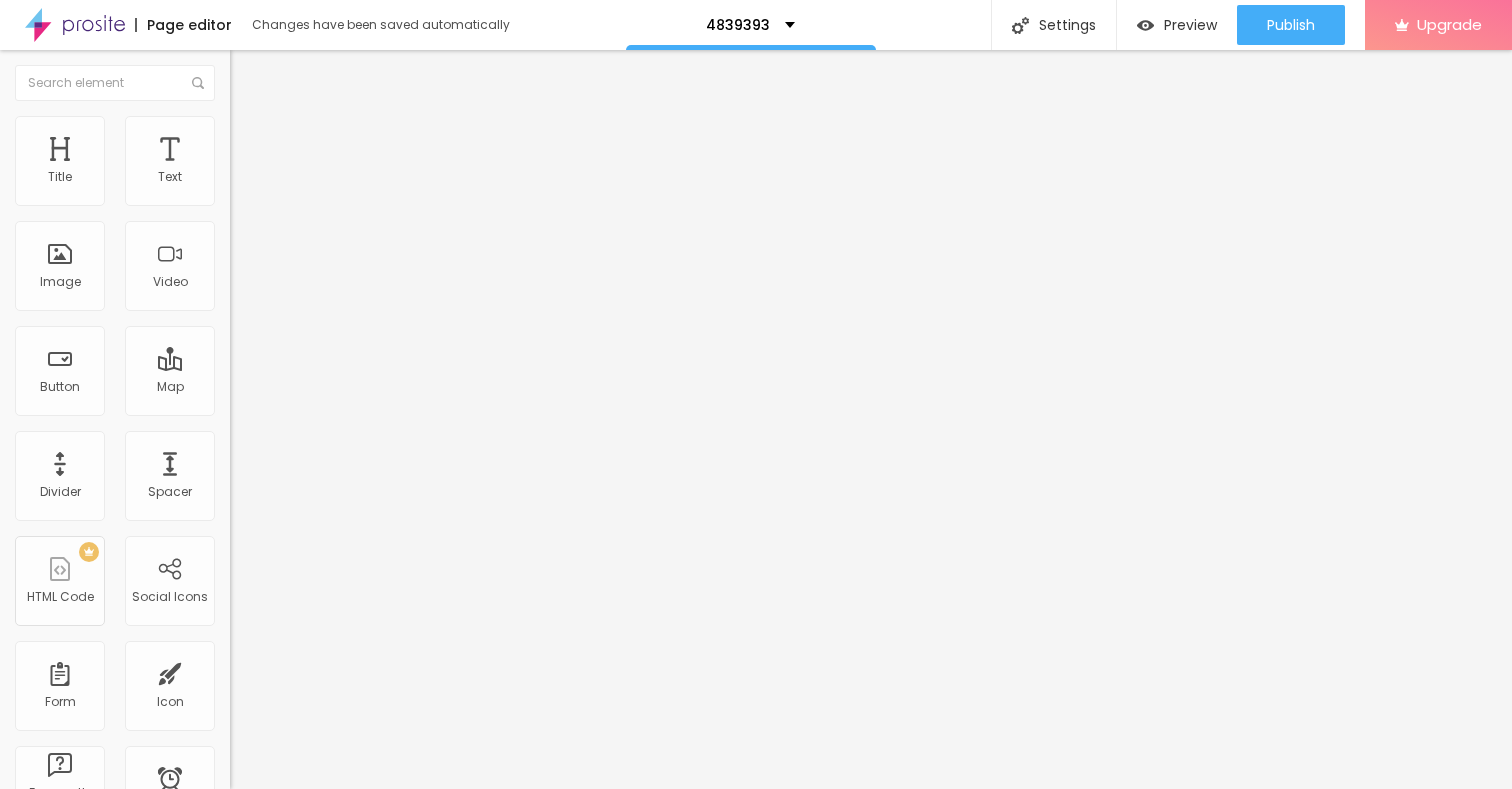 type on "30" 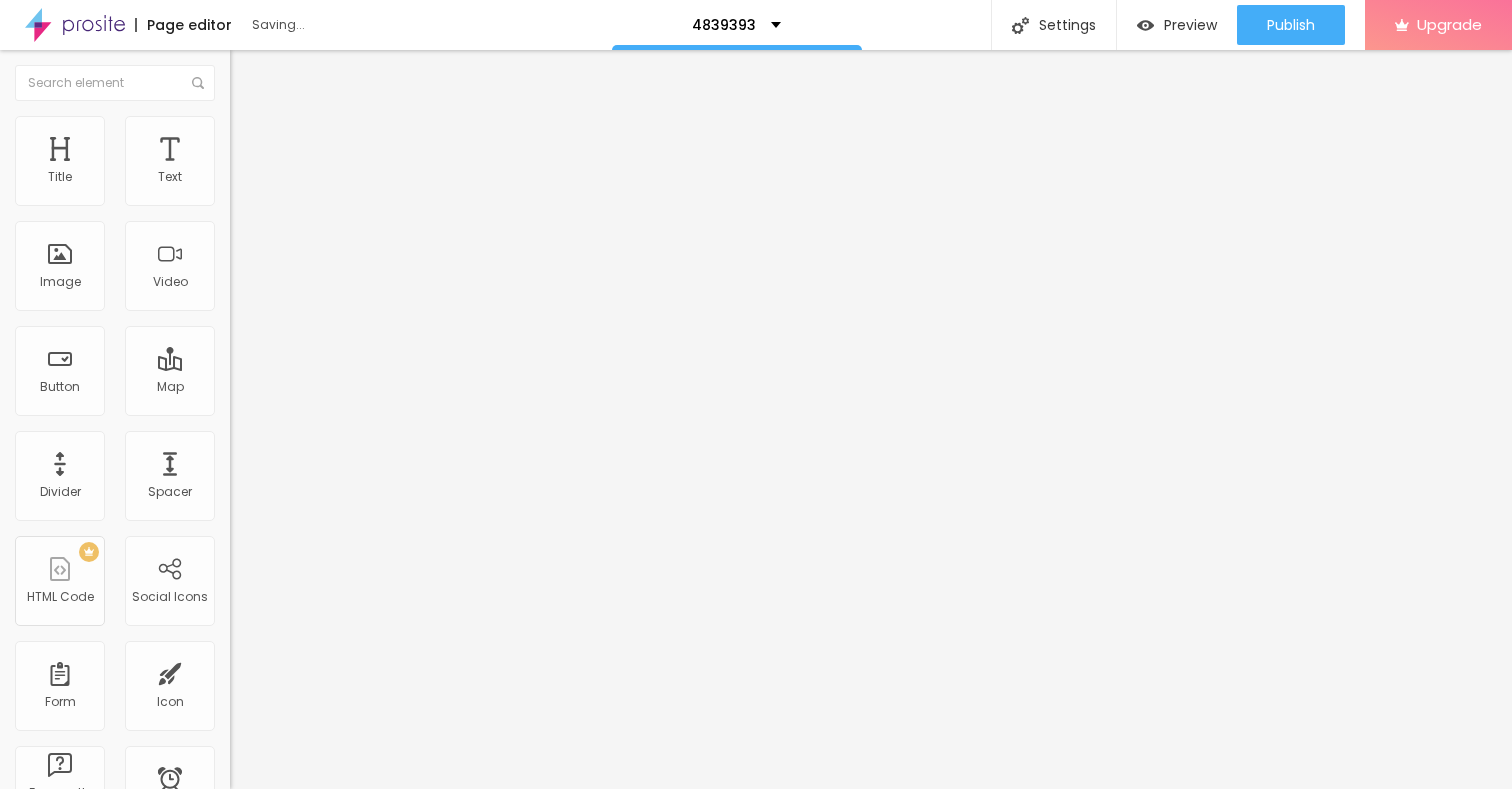 type on "25" 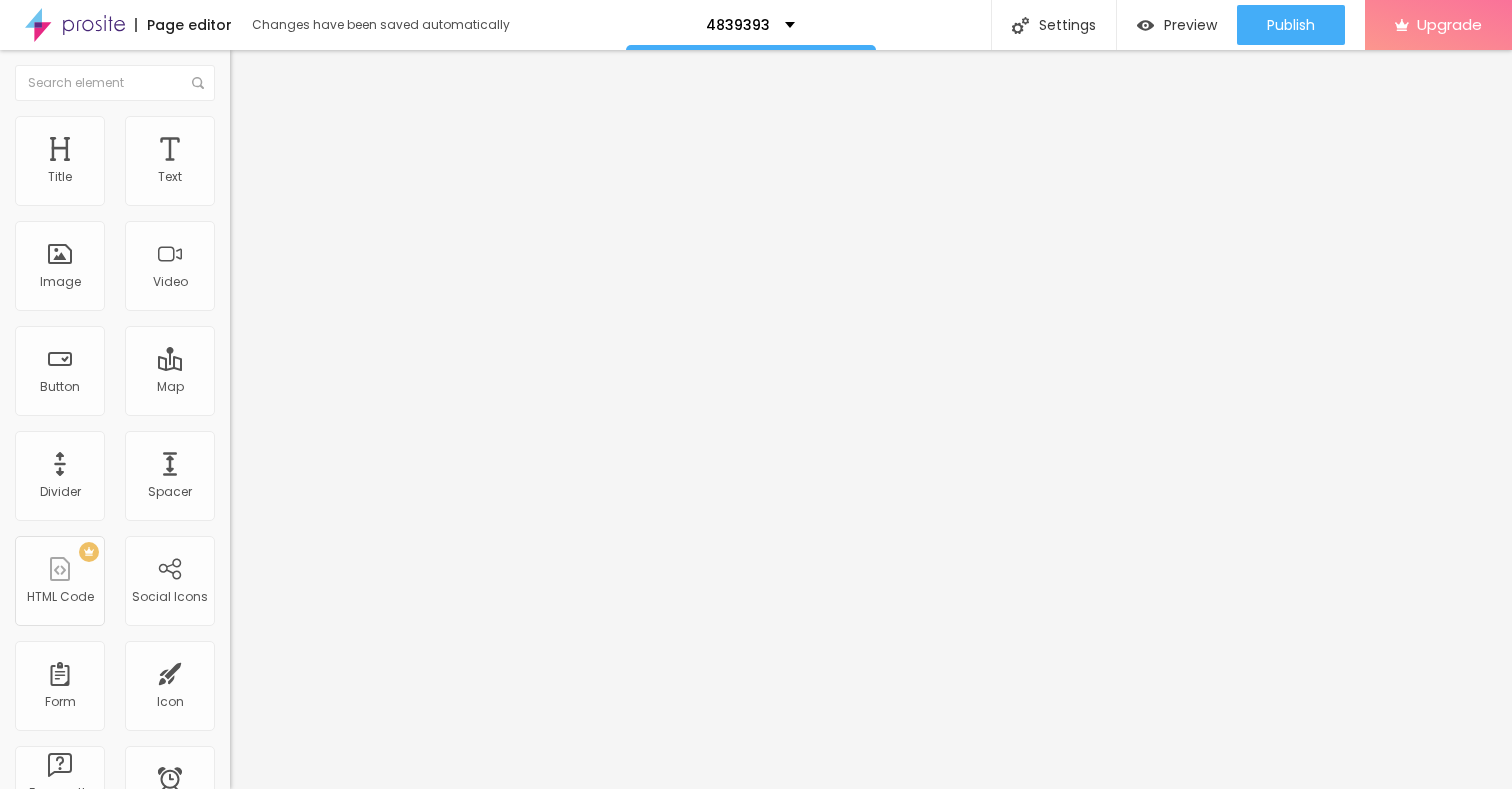 type on "15" 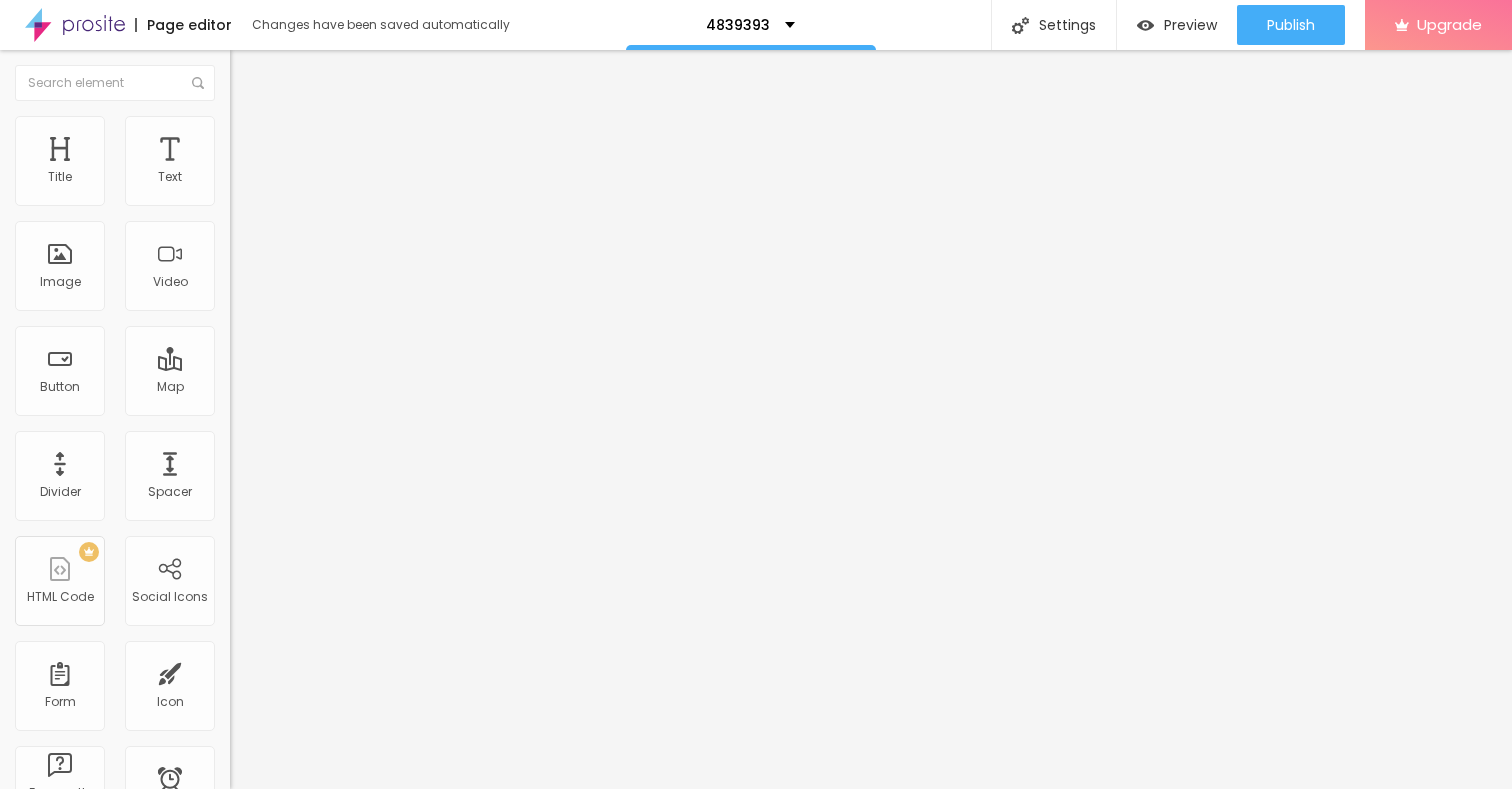 type on "15" 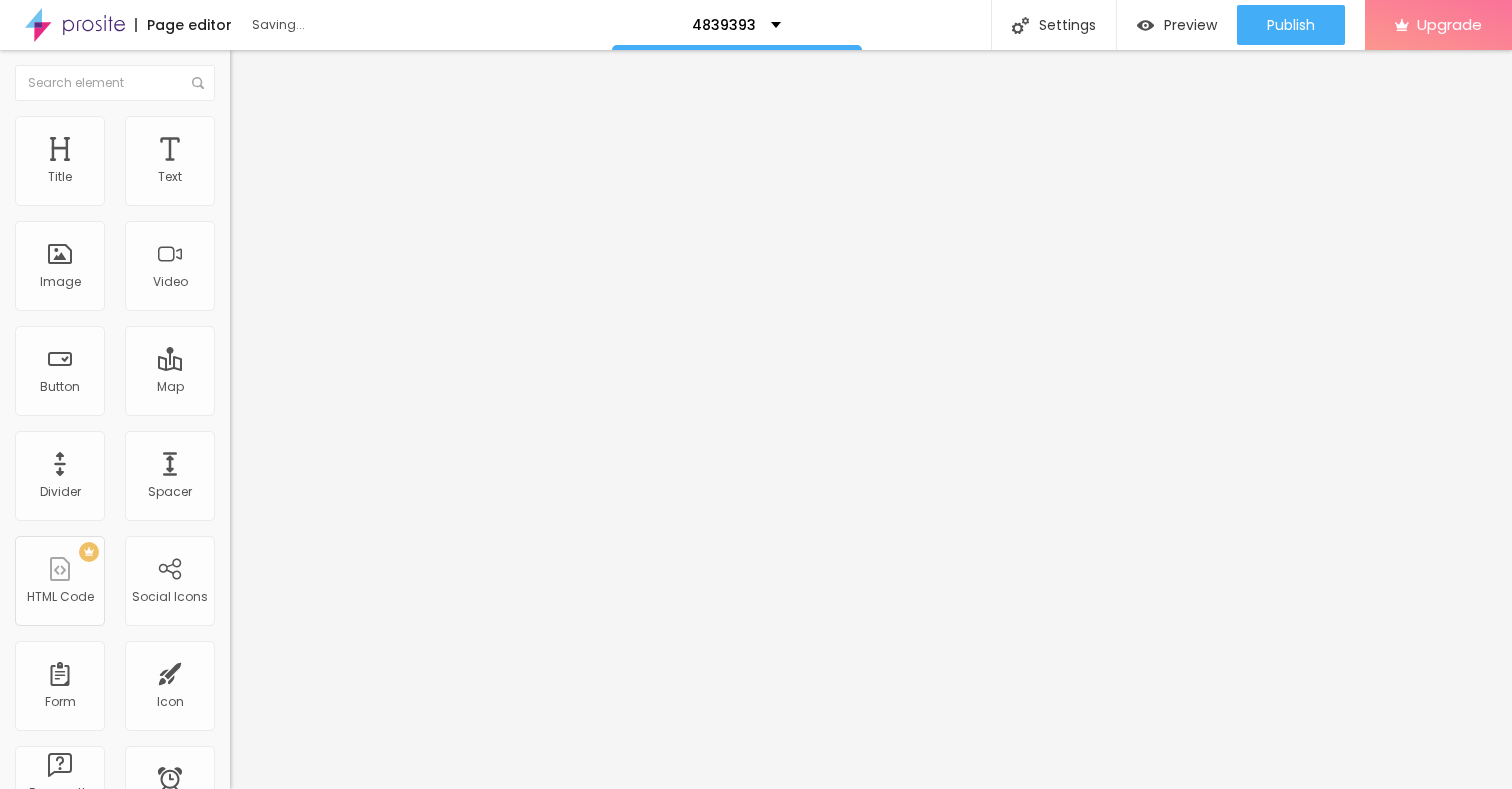 type on "10" 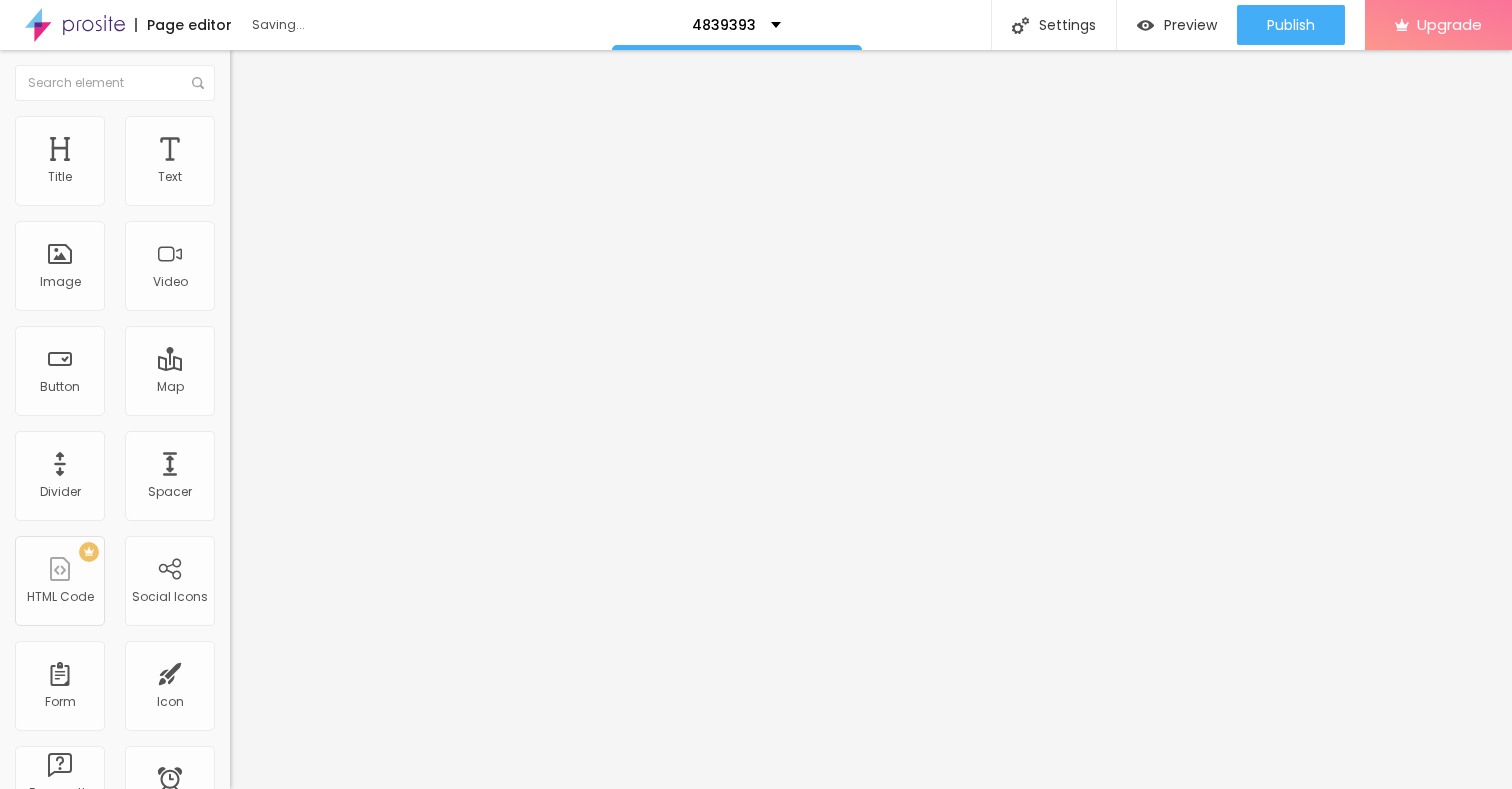 type on "10" 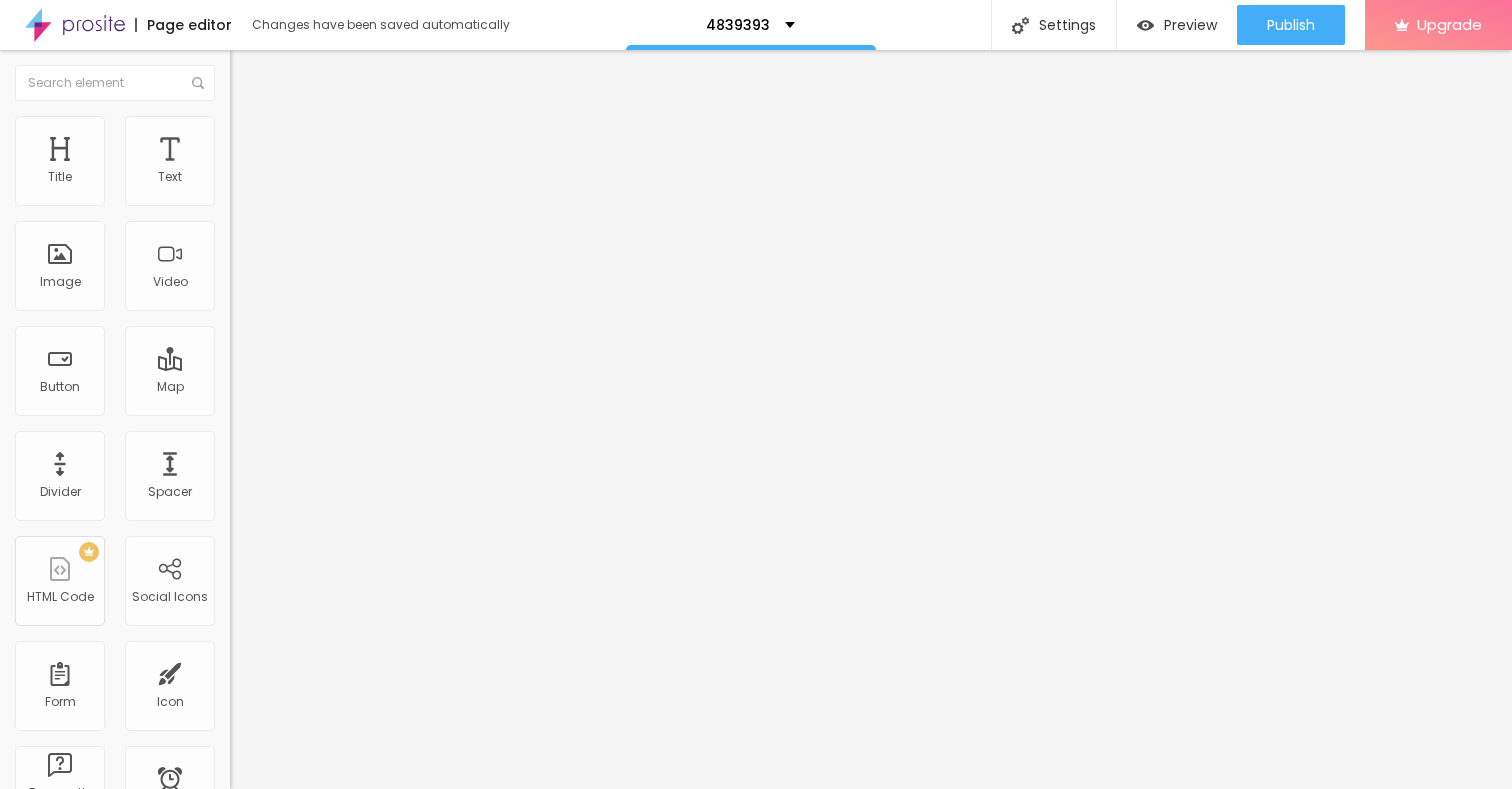click at bounding box center (294, 197) 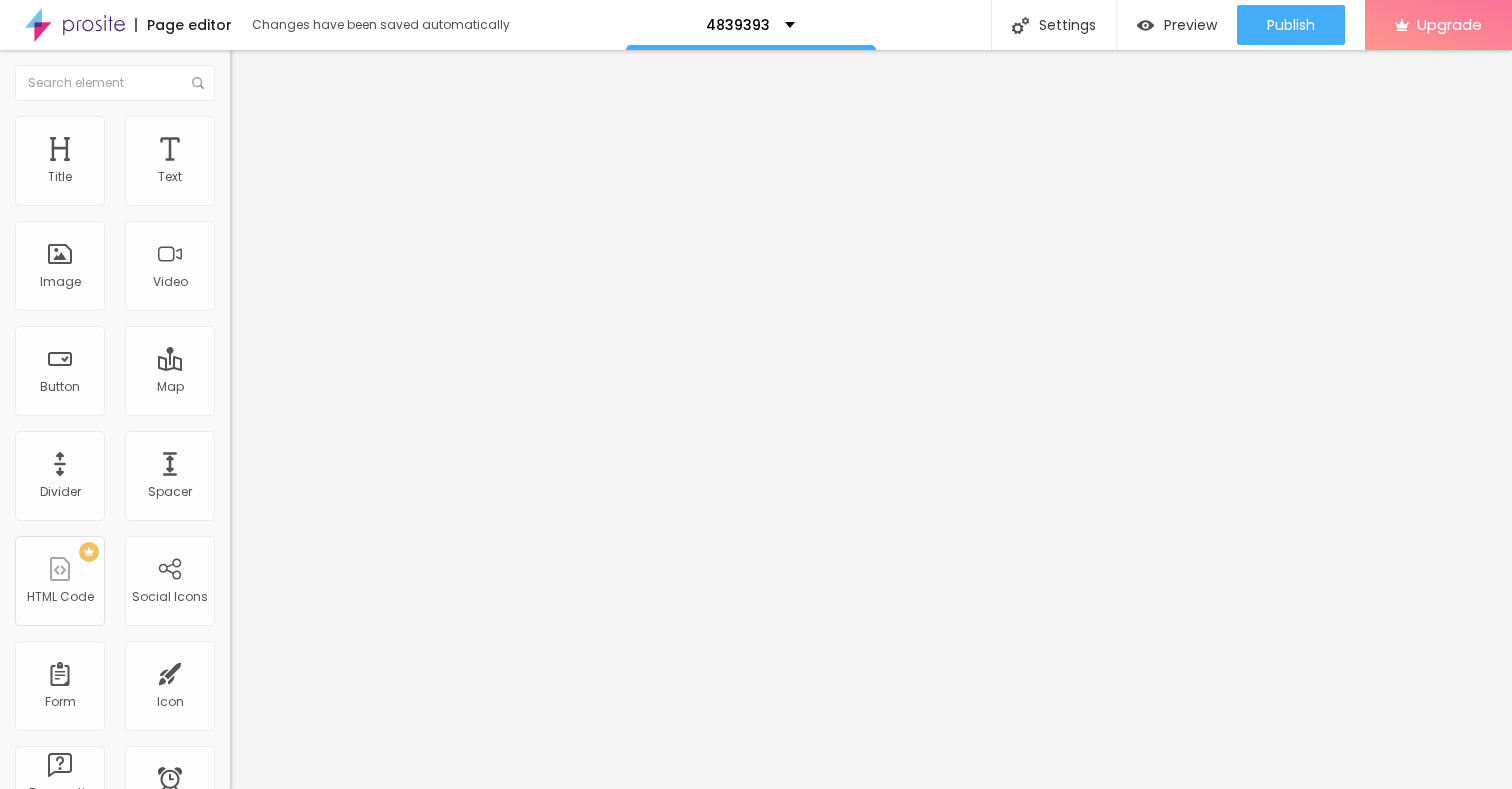 click on "Edit Image" at bounding box center (345, 73) 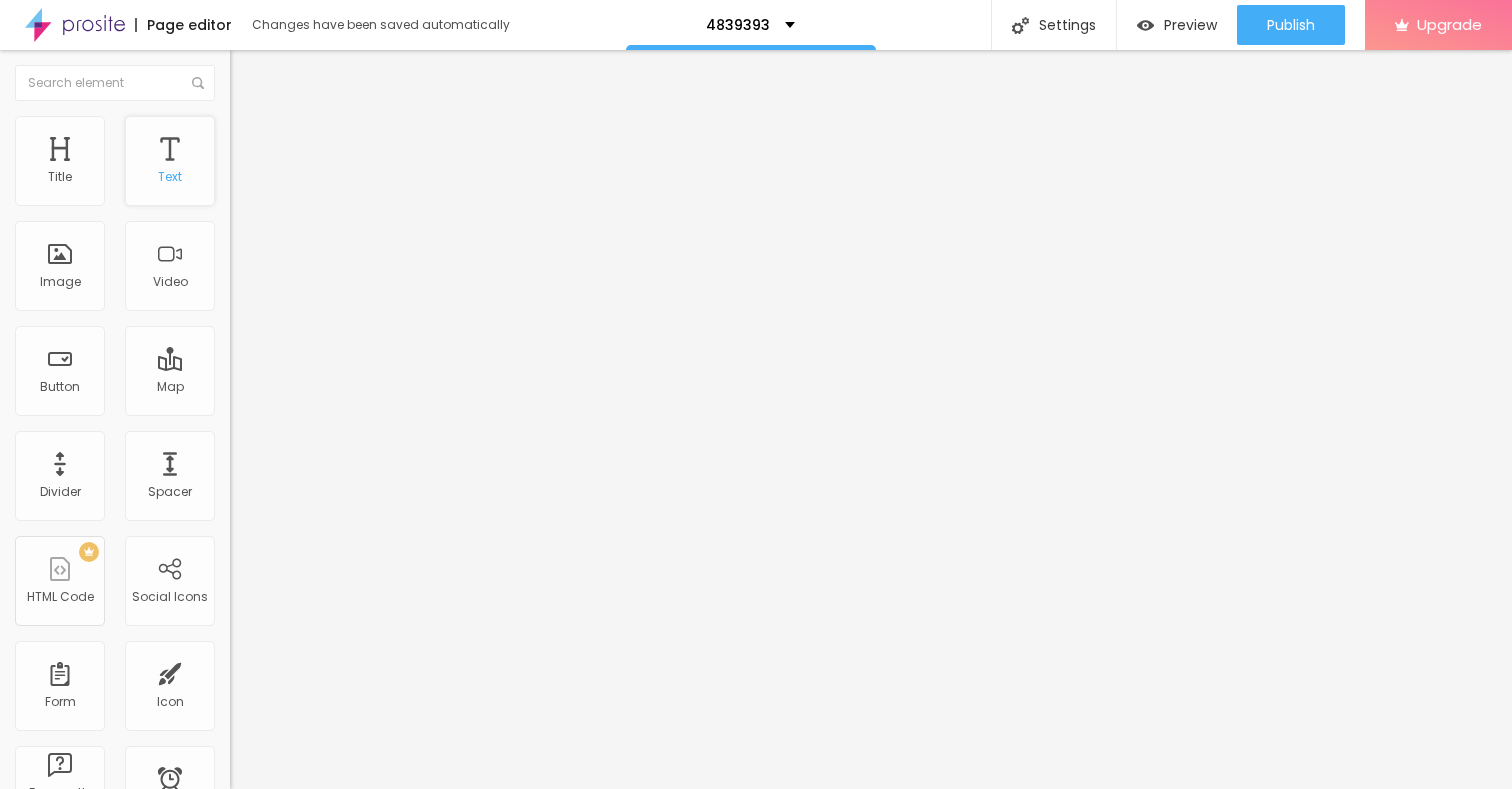 click on "Text" at bounding box center [170, 177] 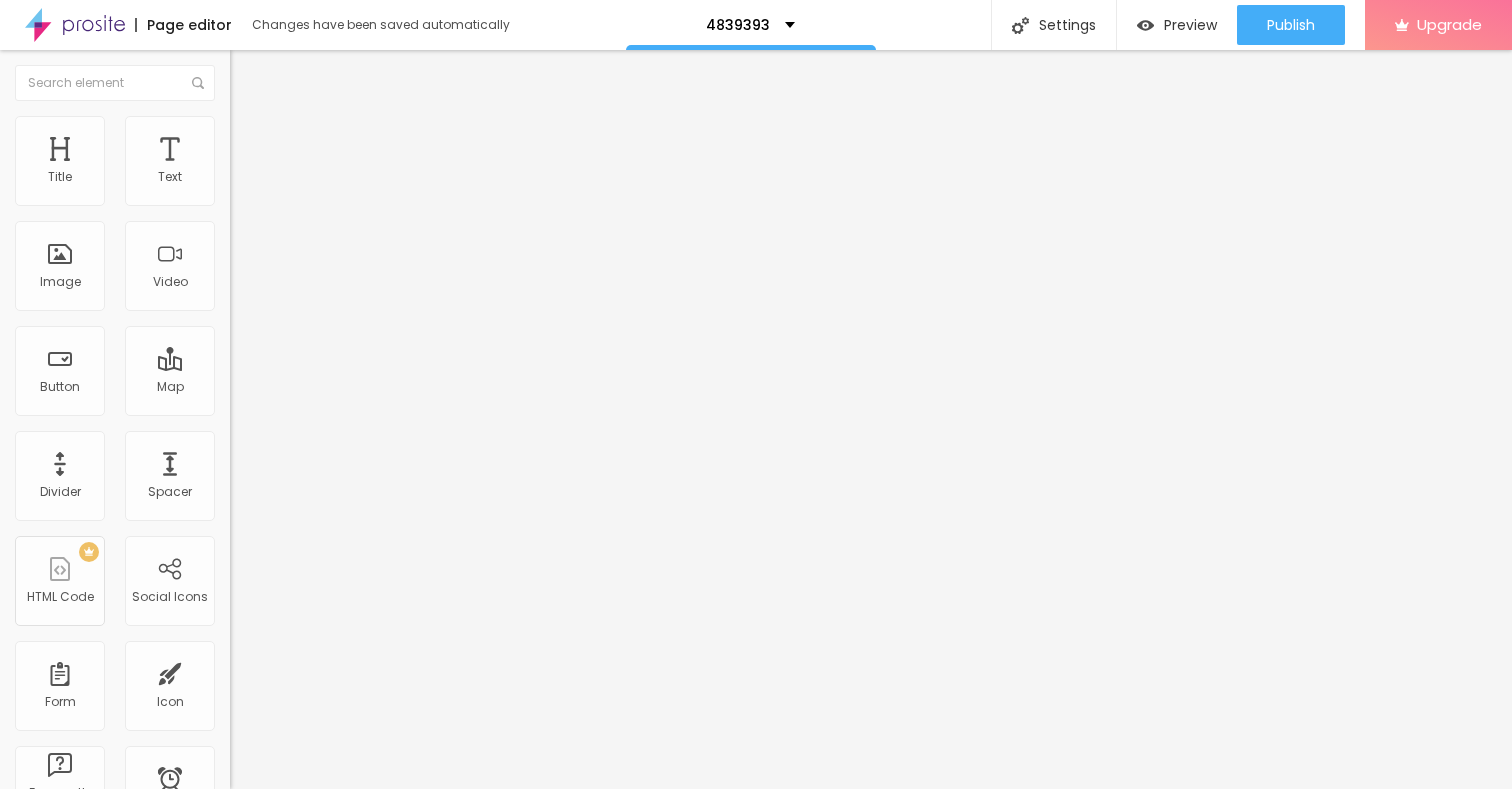 click on "Edit Text" at bounding box center [290, 73] 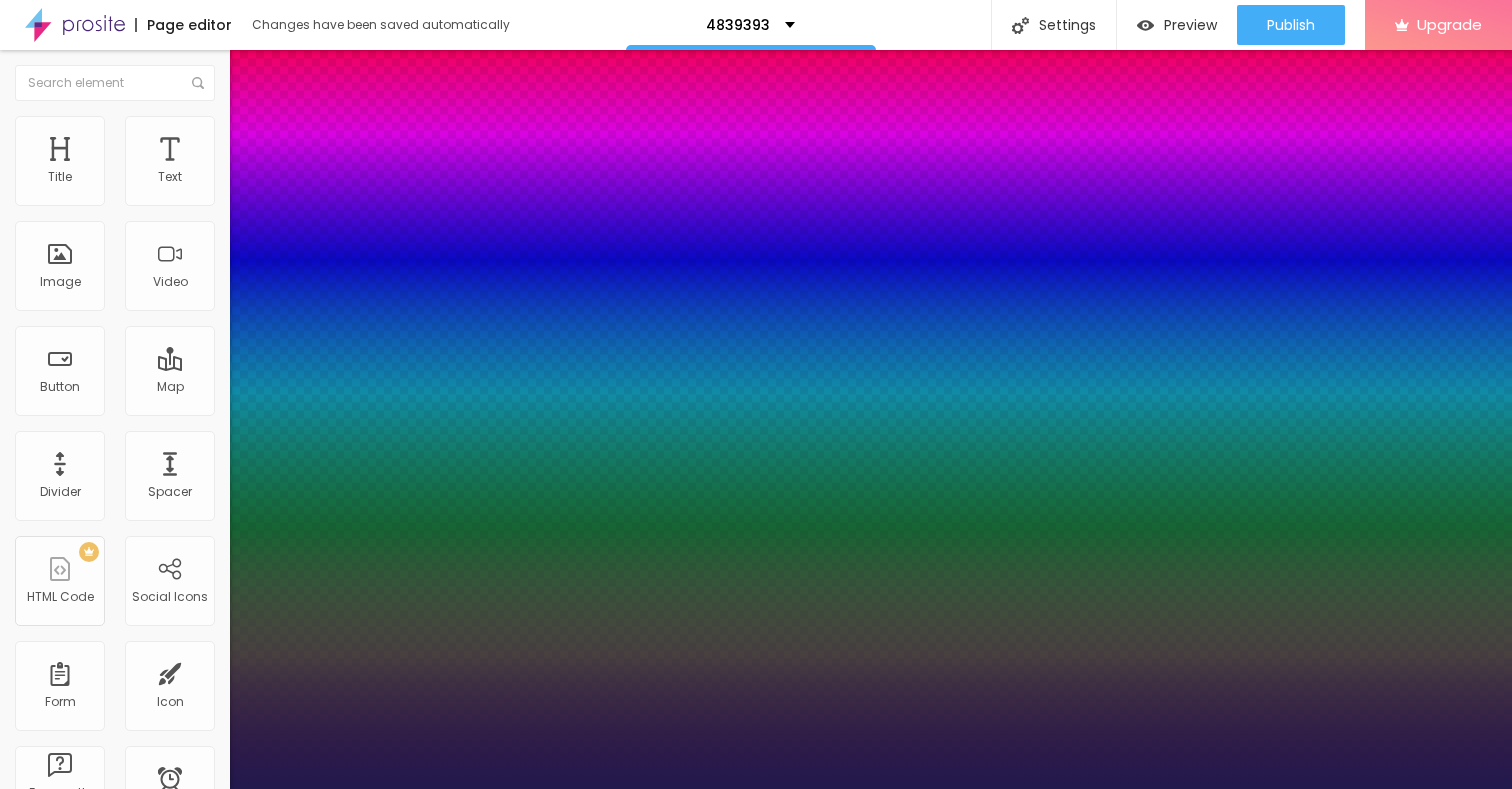 type on "1" 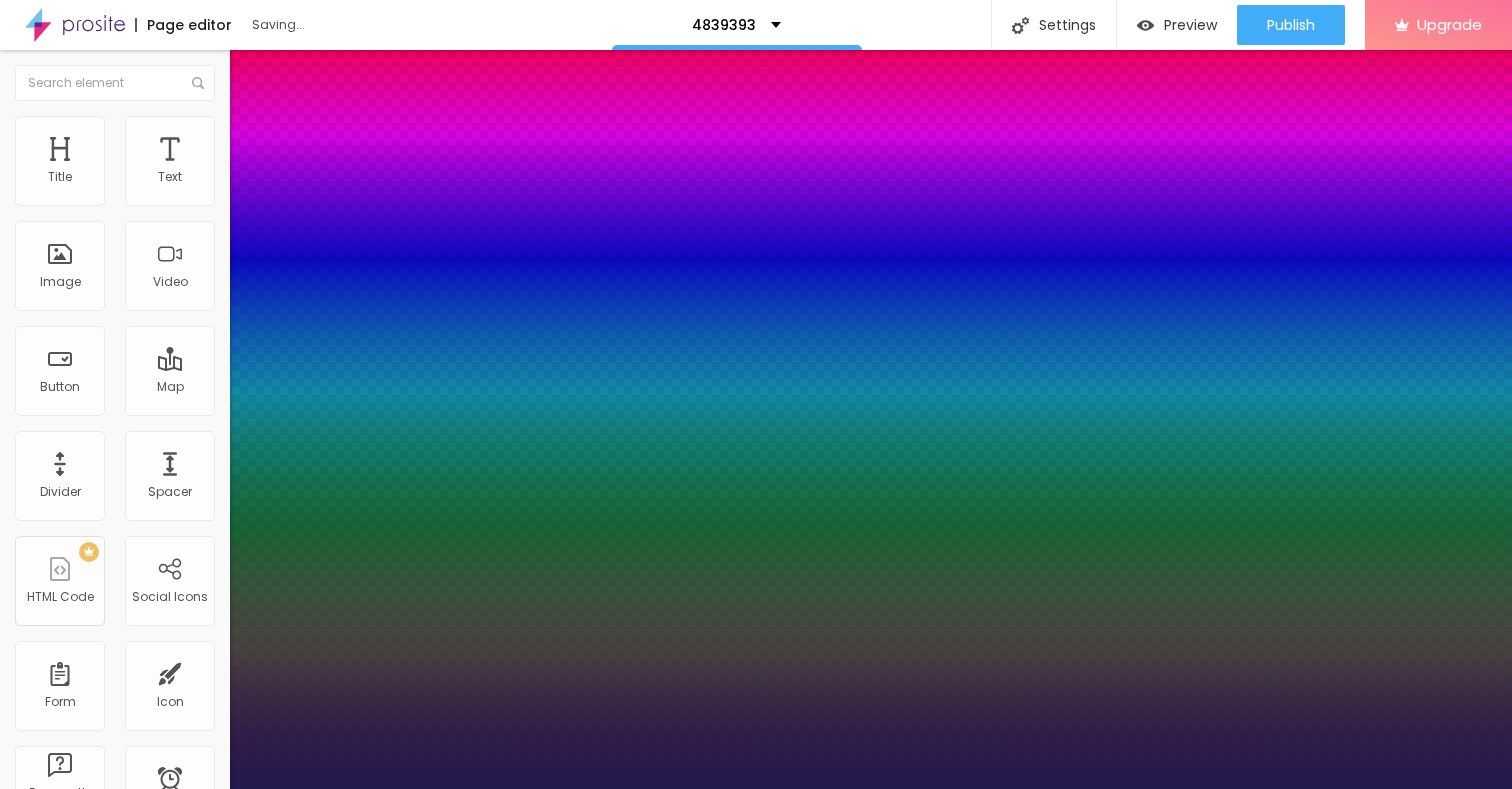 type on "27" 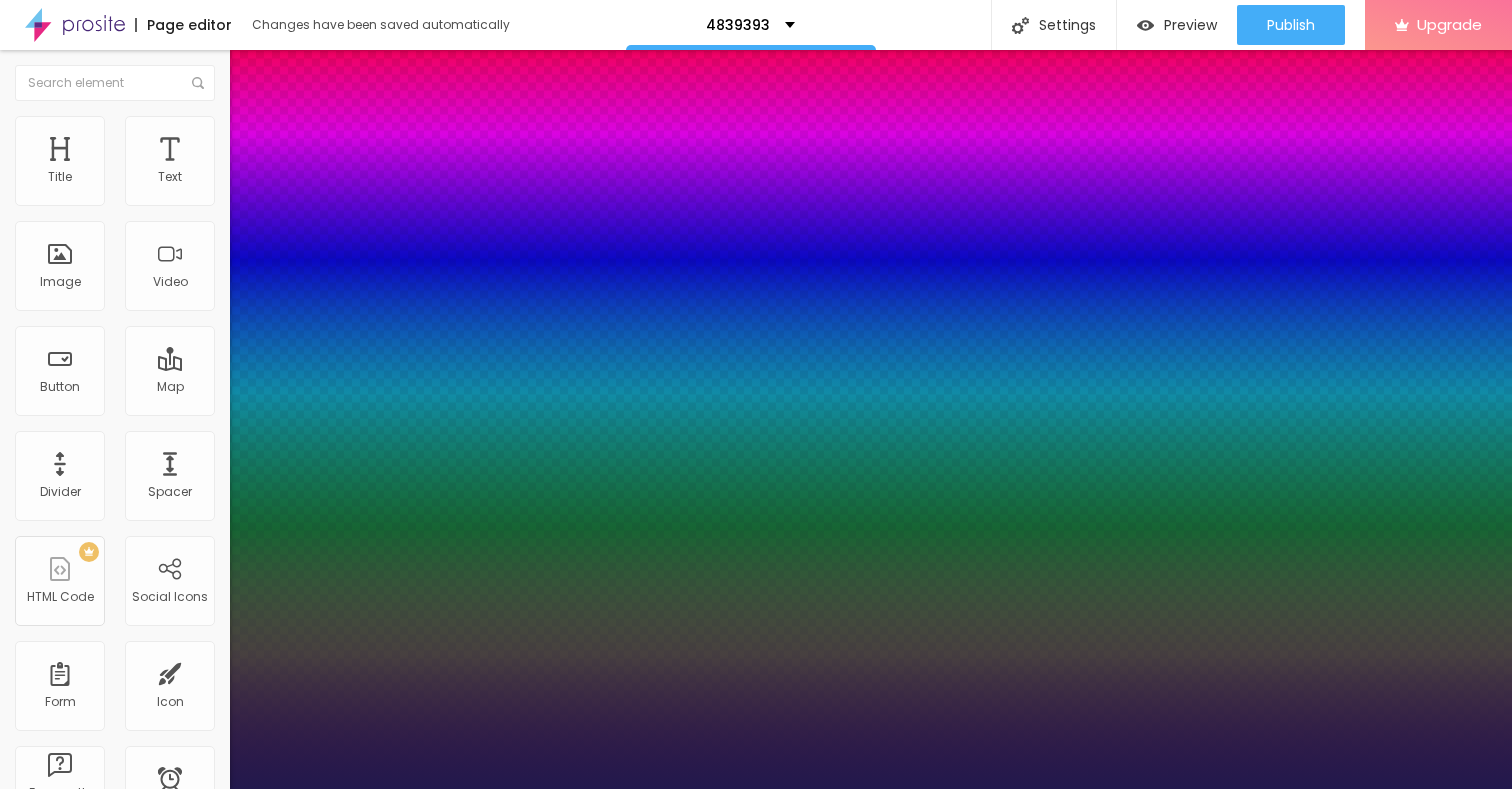 type on "29" 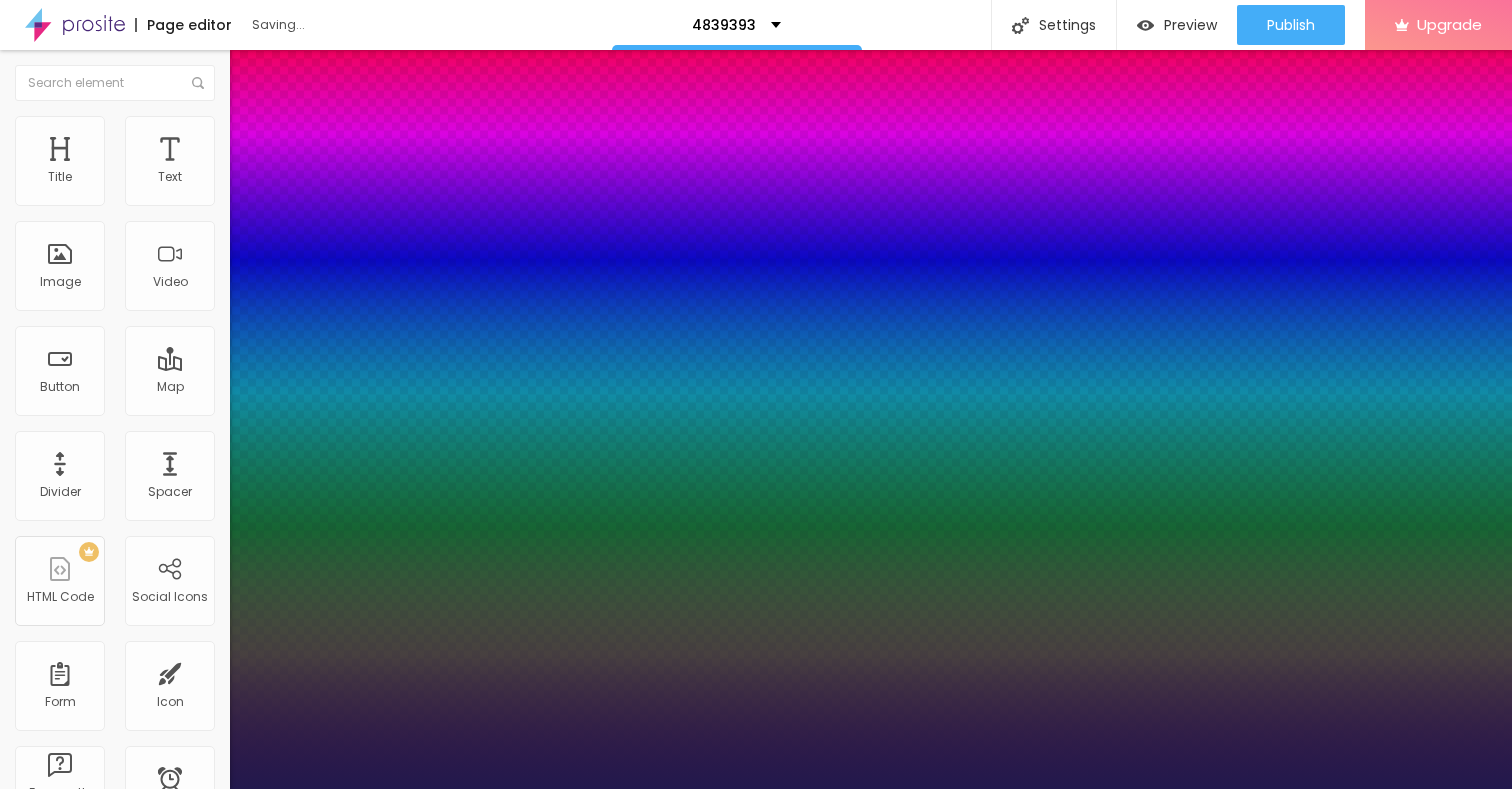 type on "1" 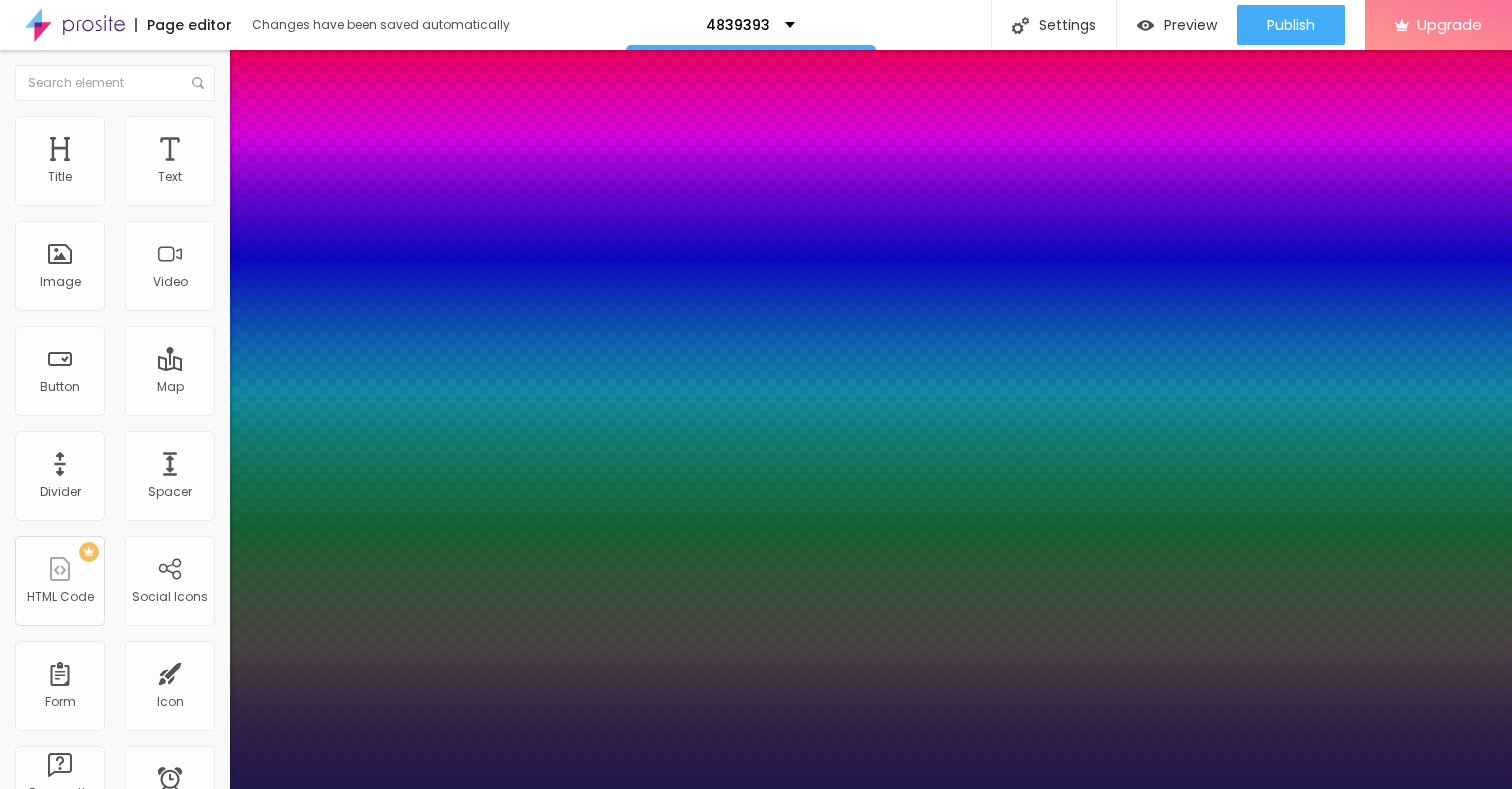 click at bounding box center [756, 789] 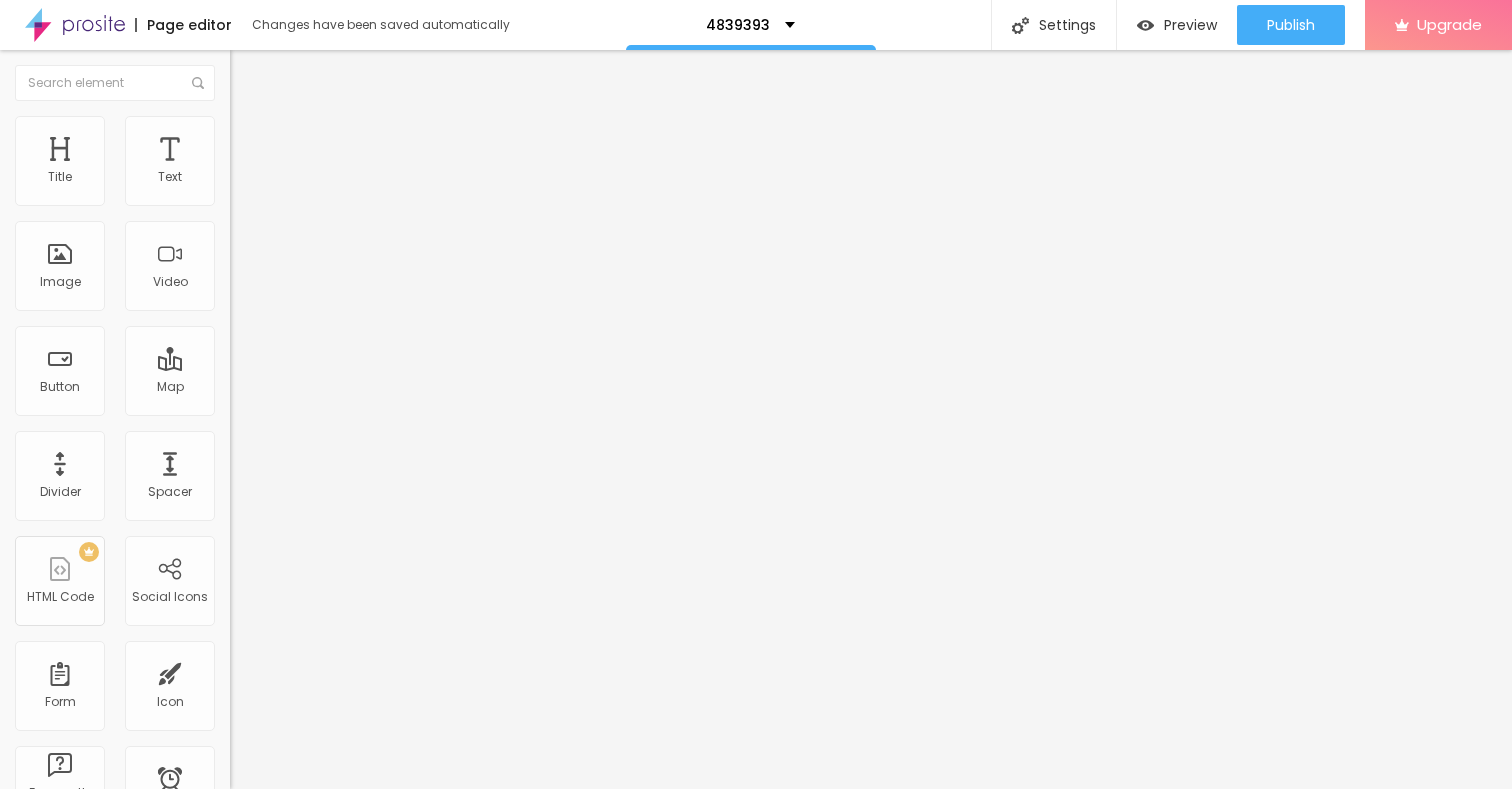 click at bounding box center (253, 73) 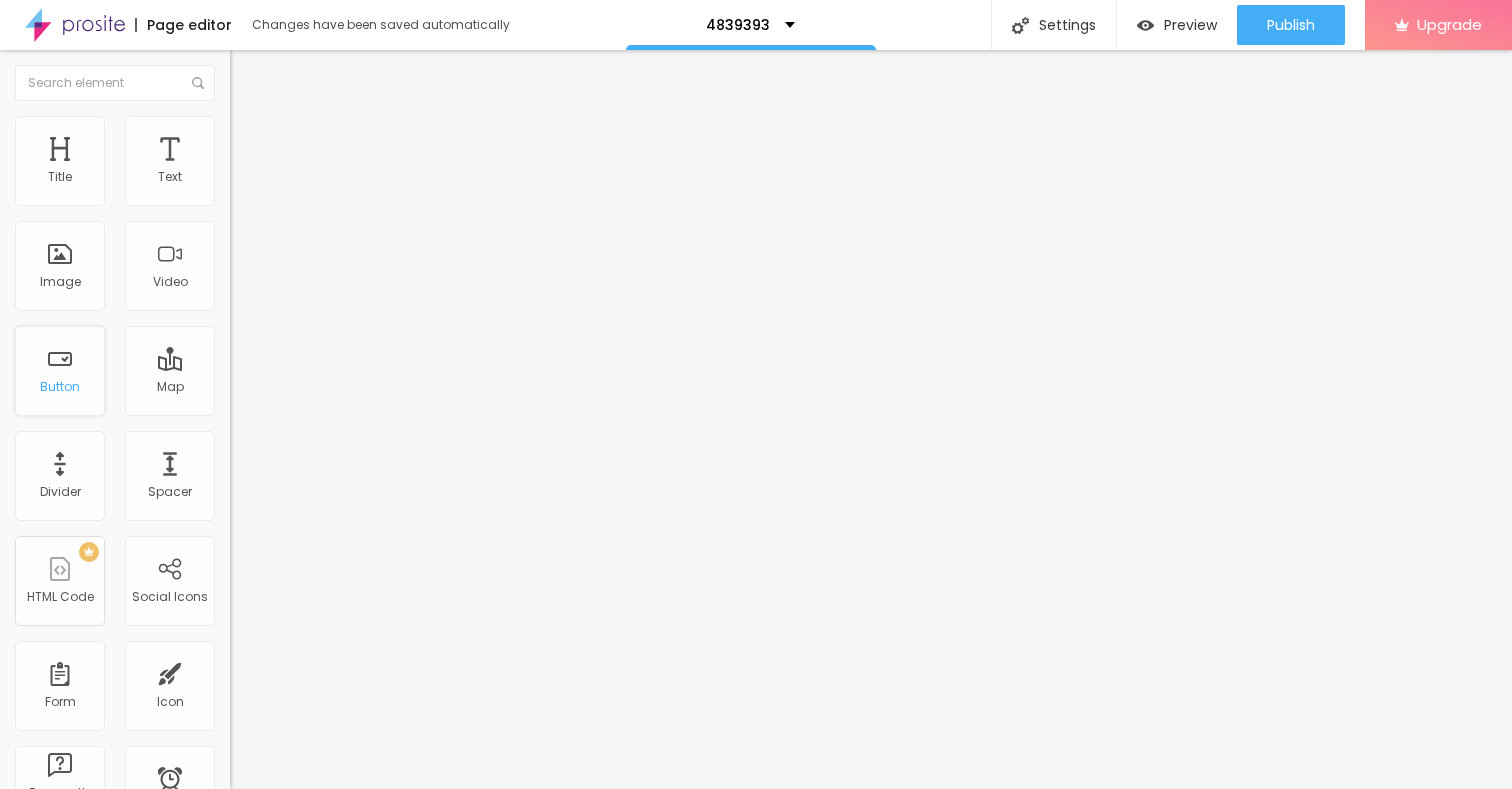 click on "Button" at bounding box center [60, 371] 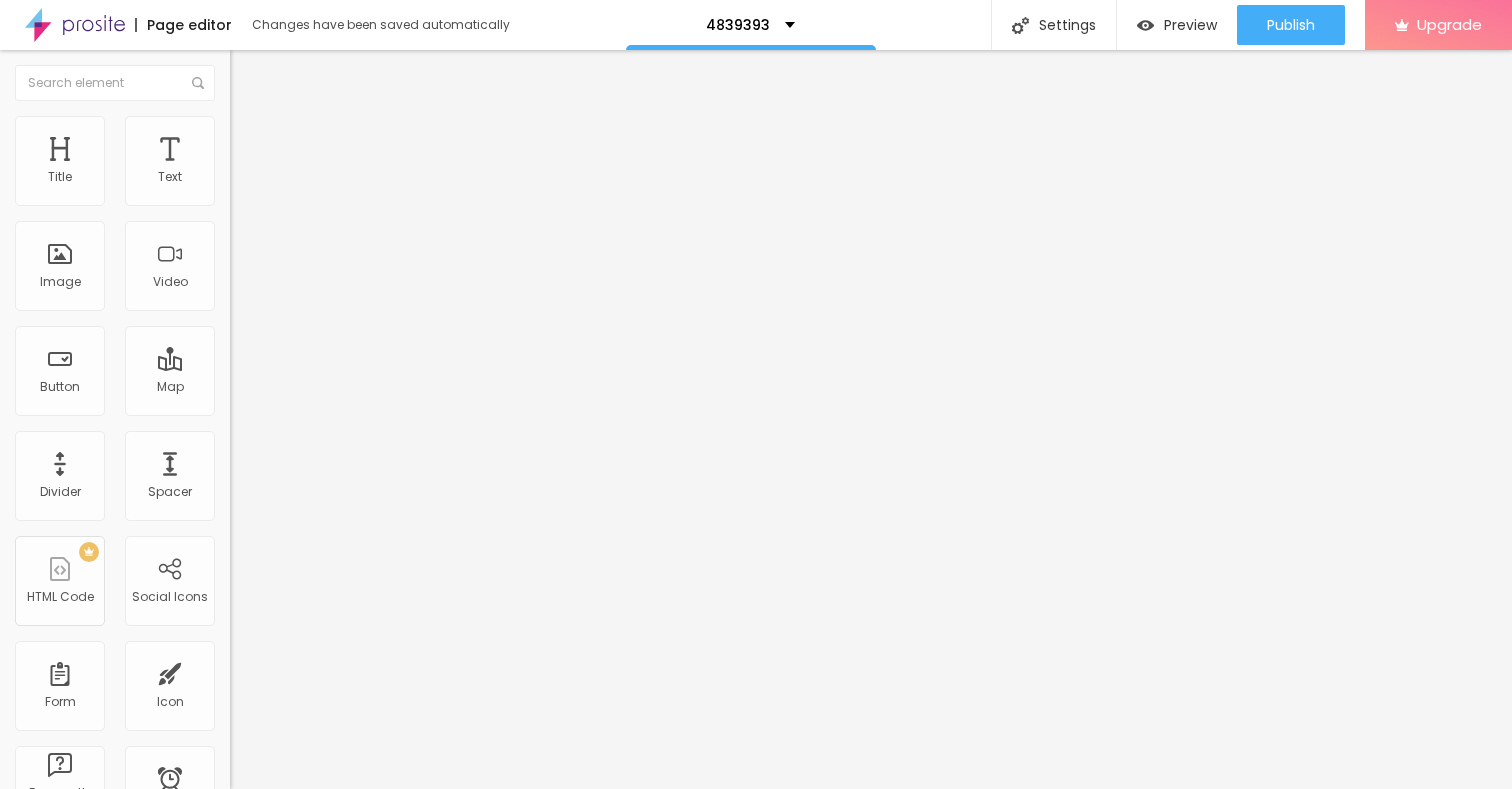 drag, startPoint x: 80, startPoint y: 222, endPoint x: 0, endPoint y: 222, distance: 80 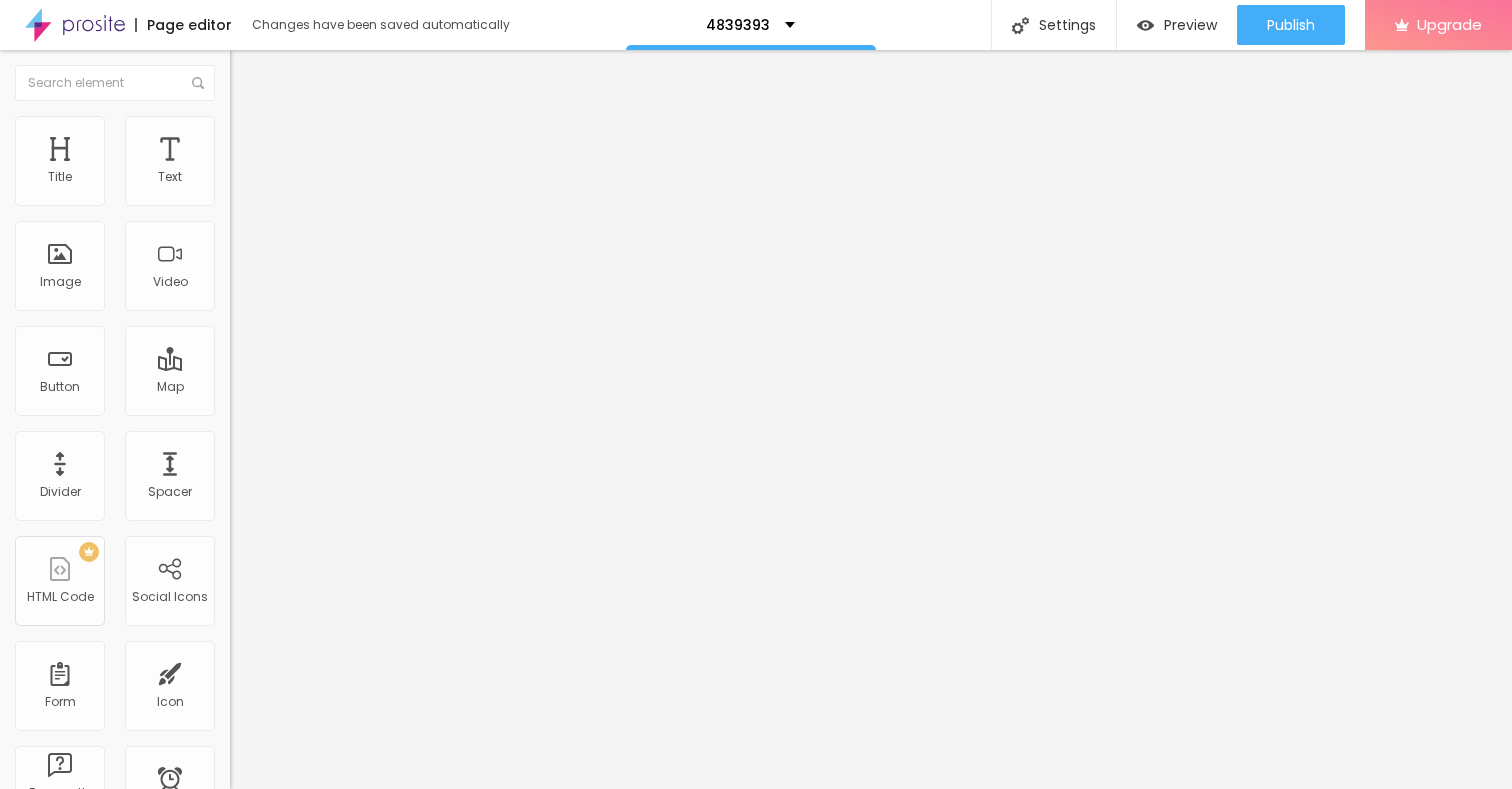 click on "Text Click me Align Size Default Small Default Big Link URL https:// Open in new tab" at bounding box center (345, 301) 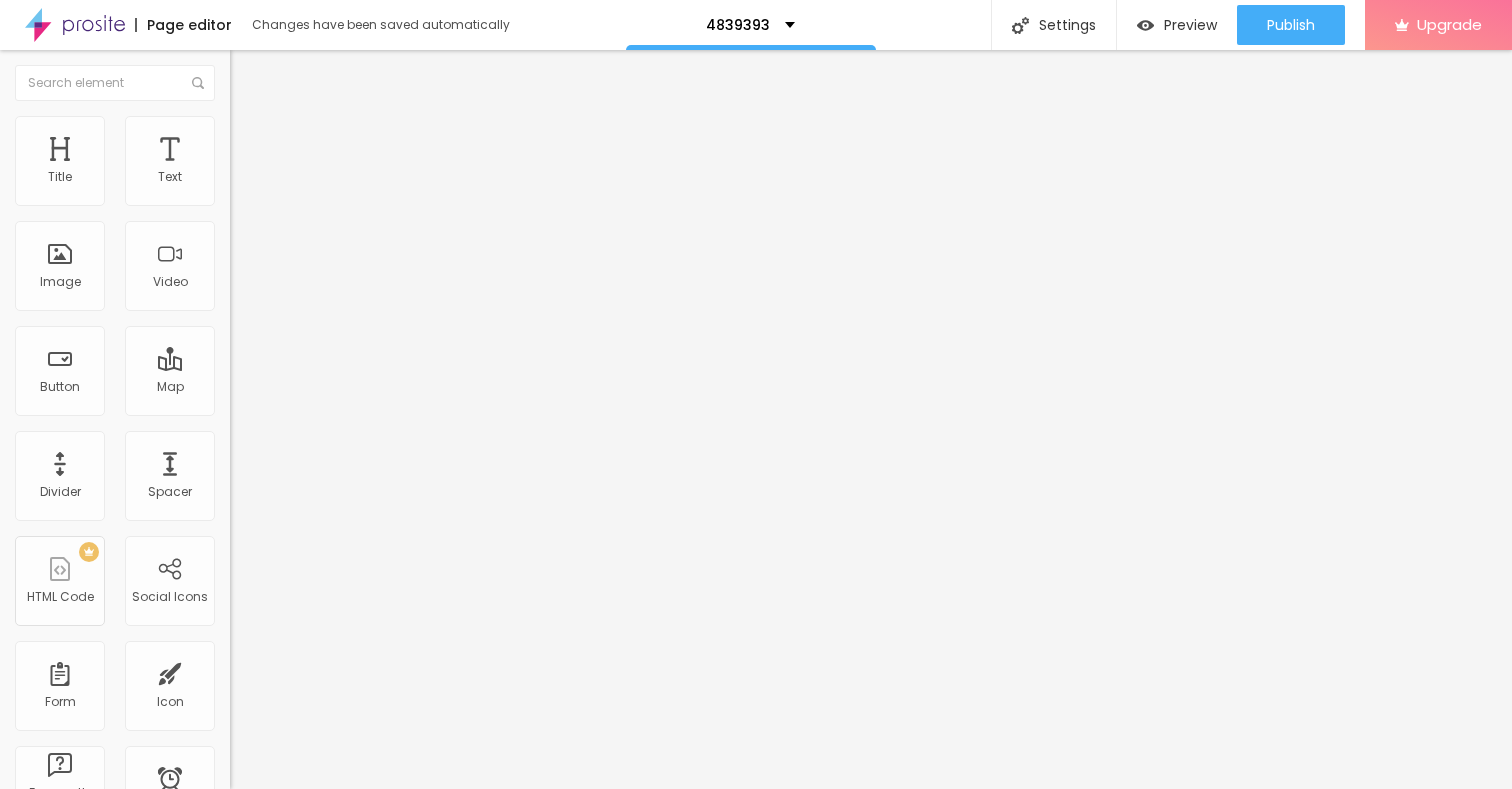 click on "Style" at bounding box center (345, 126) 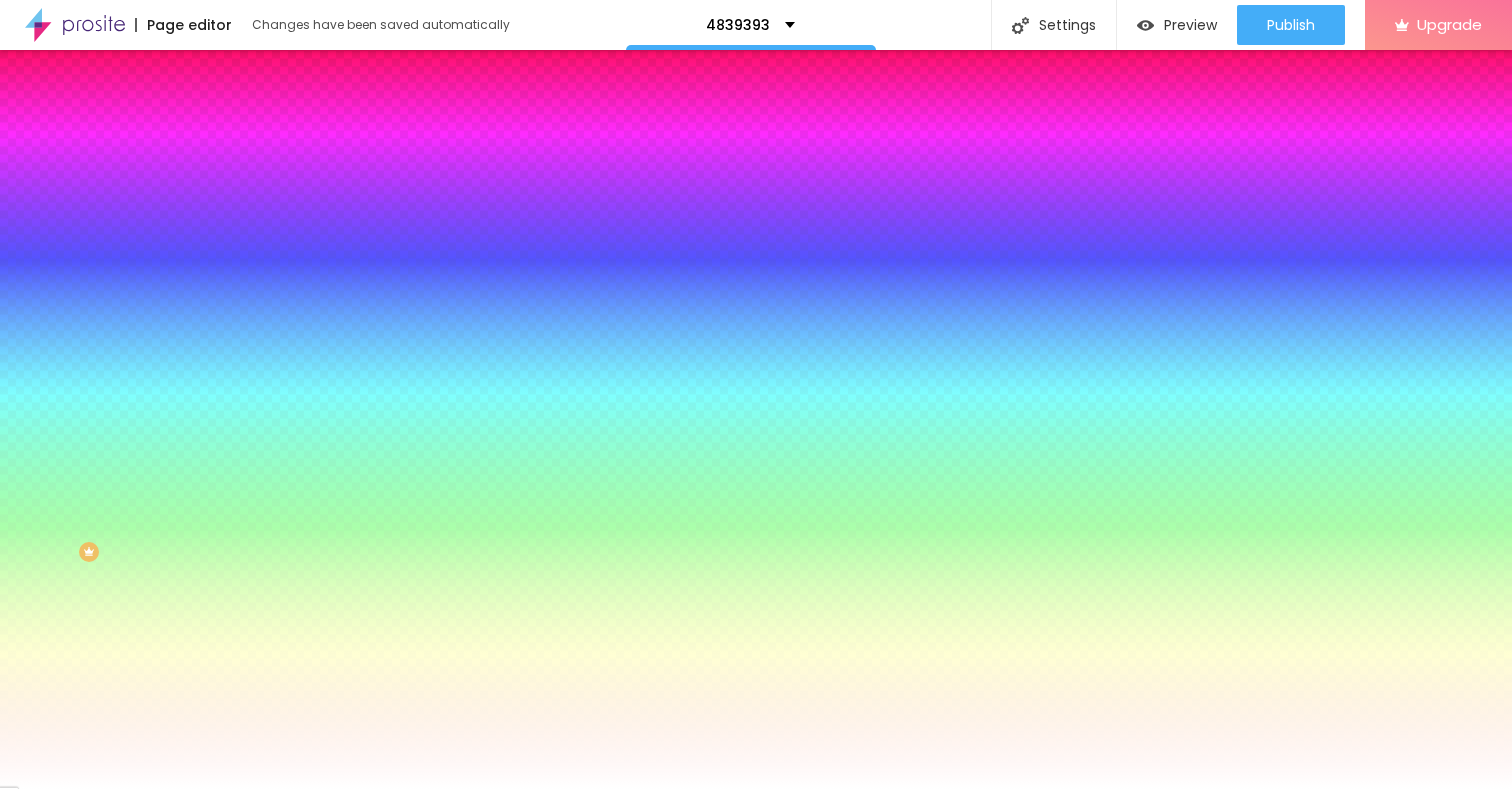click on "Content" at bounding box center [345, 106] 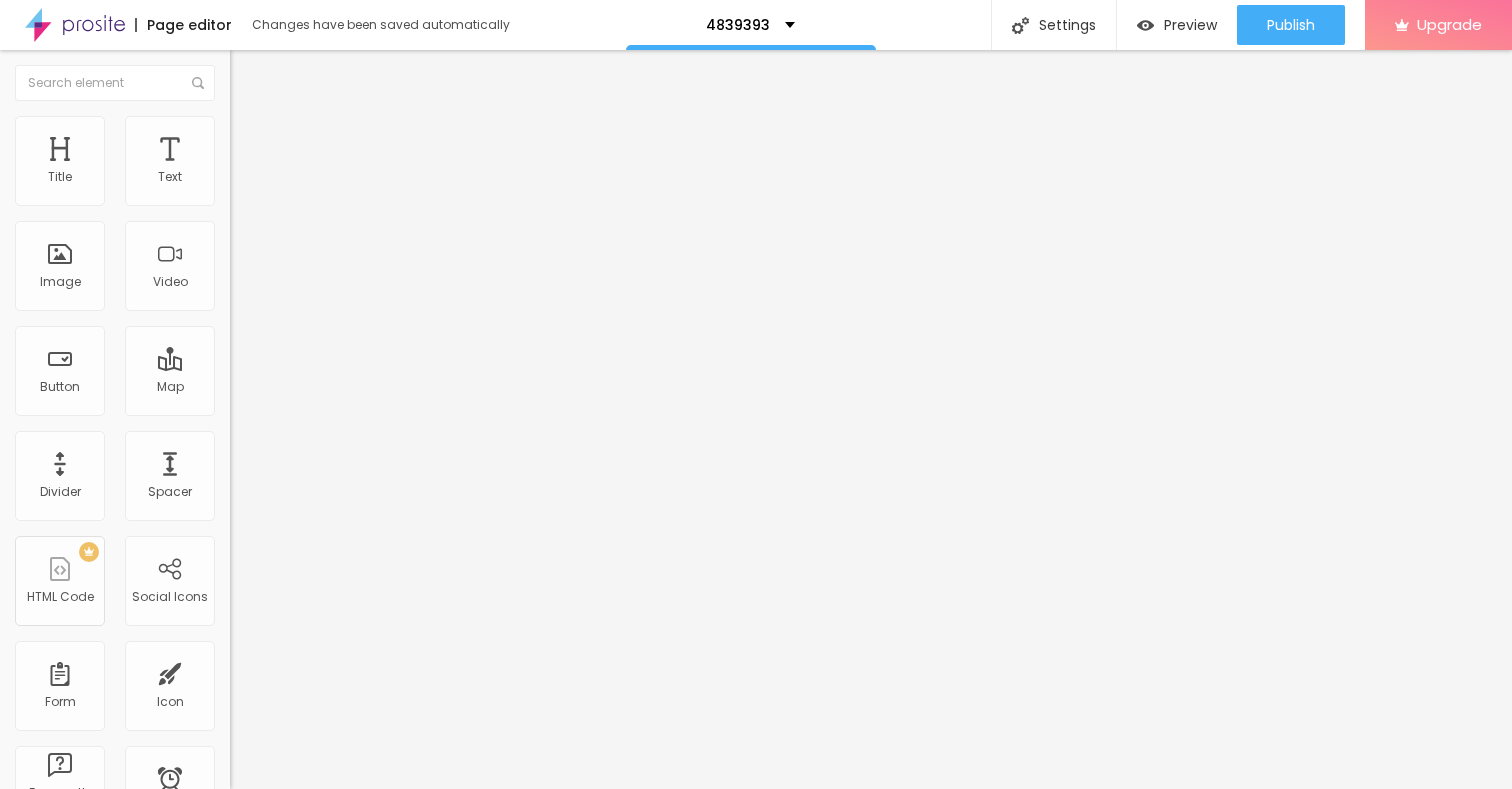 click on "Edit Button" at bounding box center [345, 73] 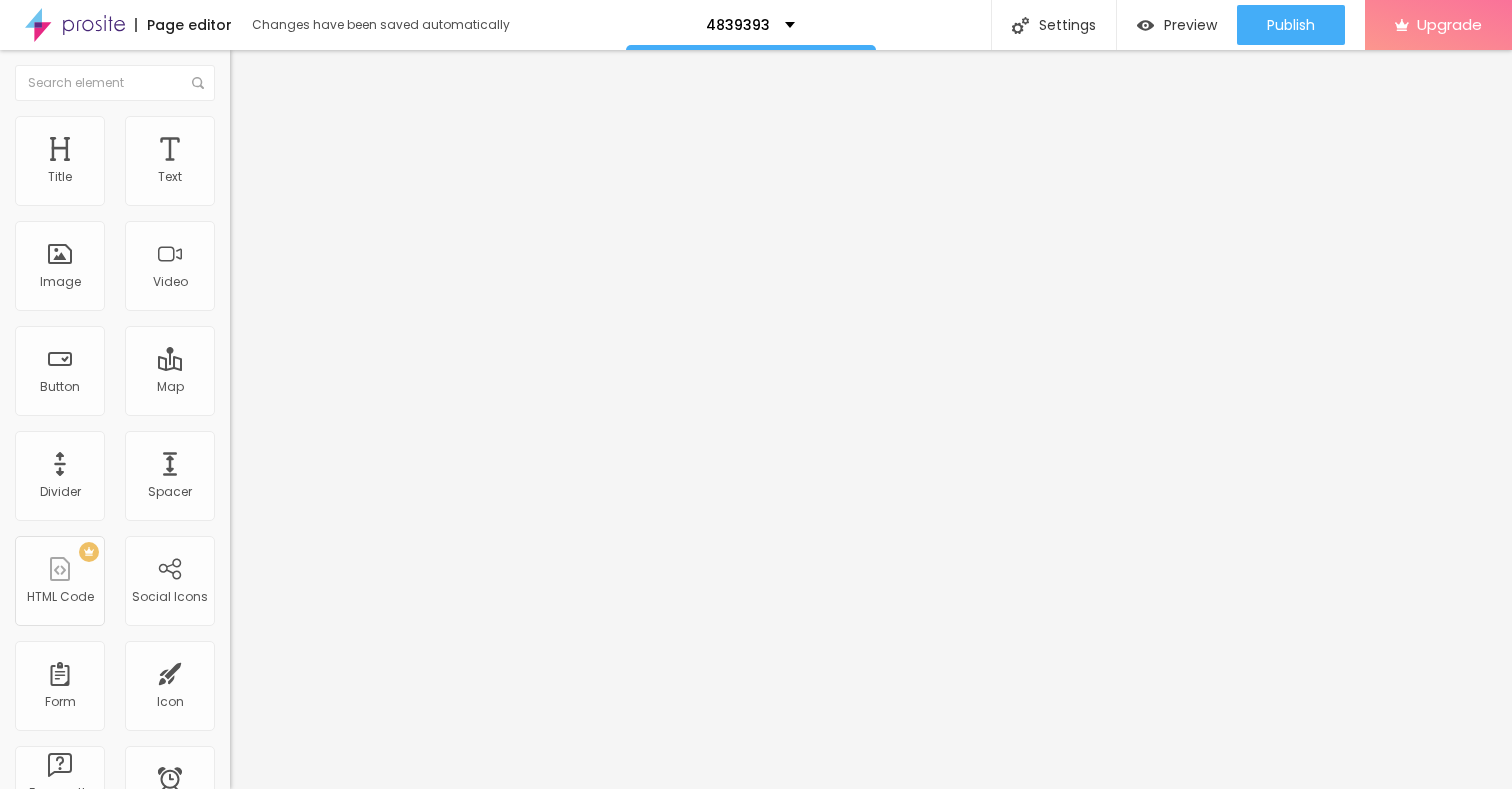 click on "Style" at bounding box center [345, 126] 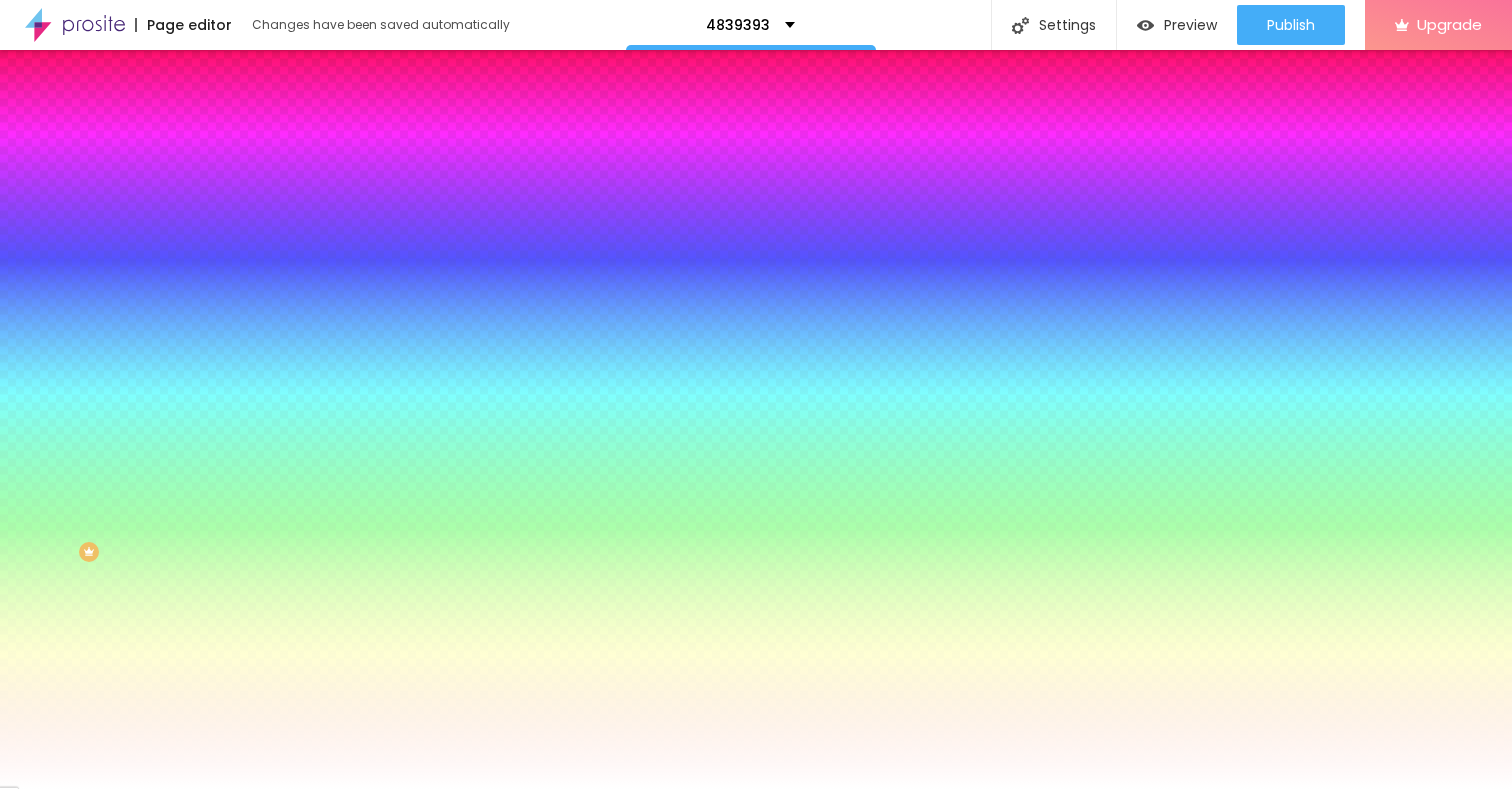 click on "Advanced" at bounding box center (345, 146) 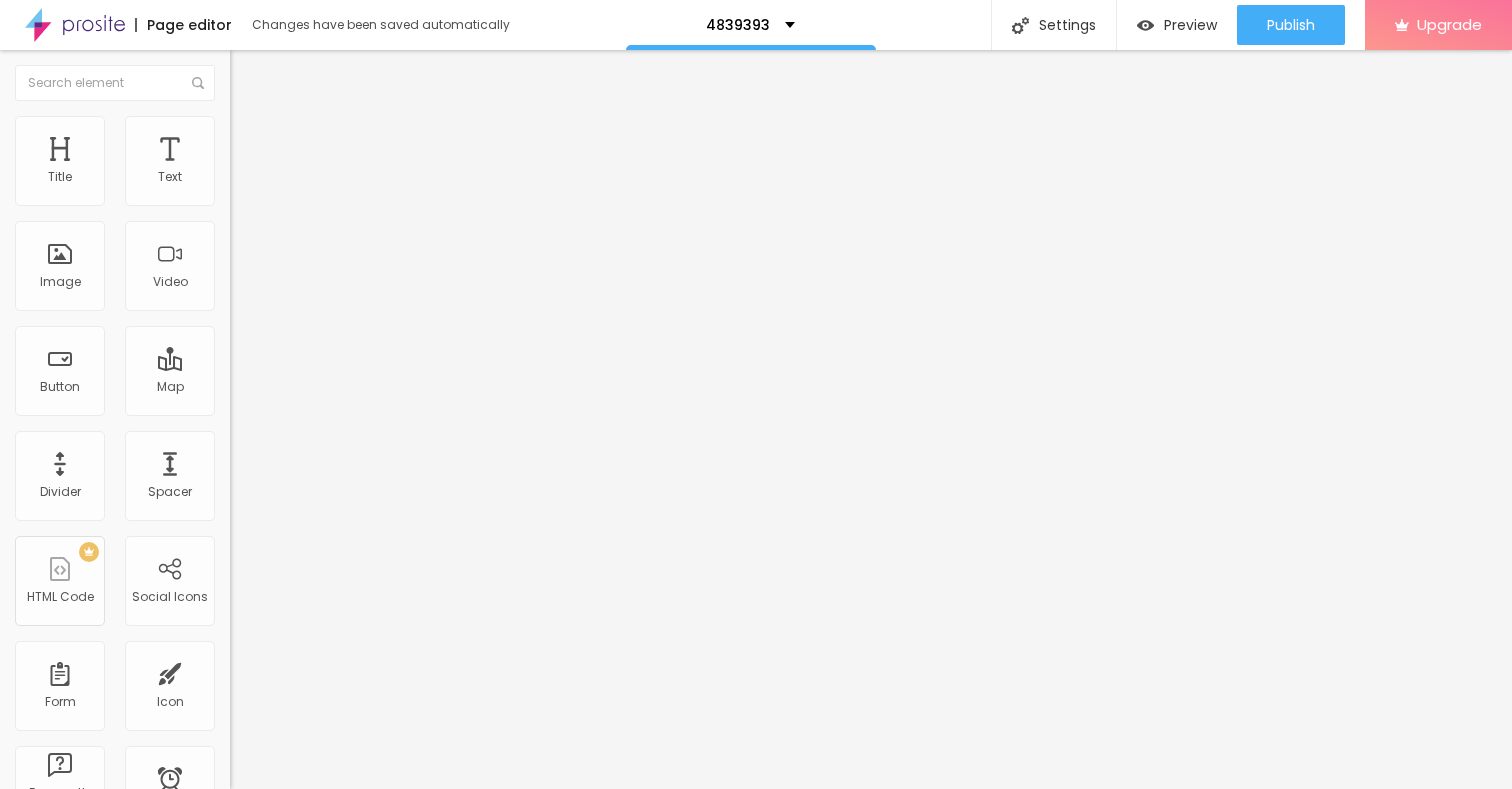 type on "7" 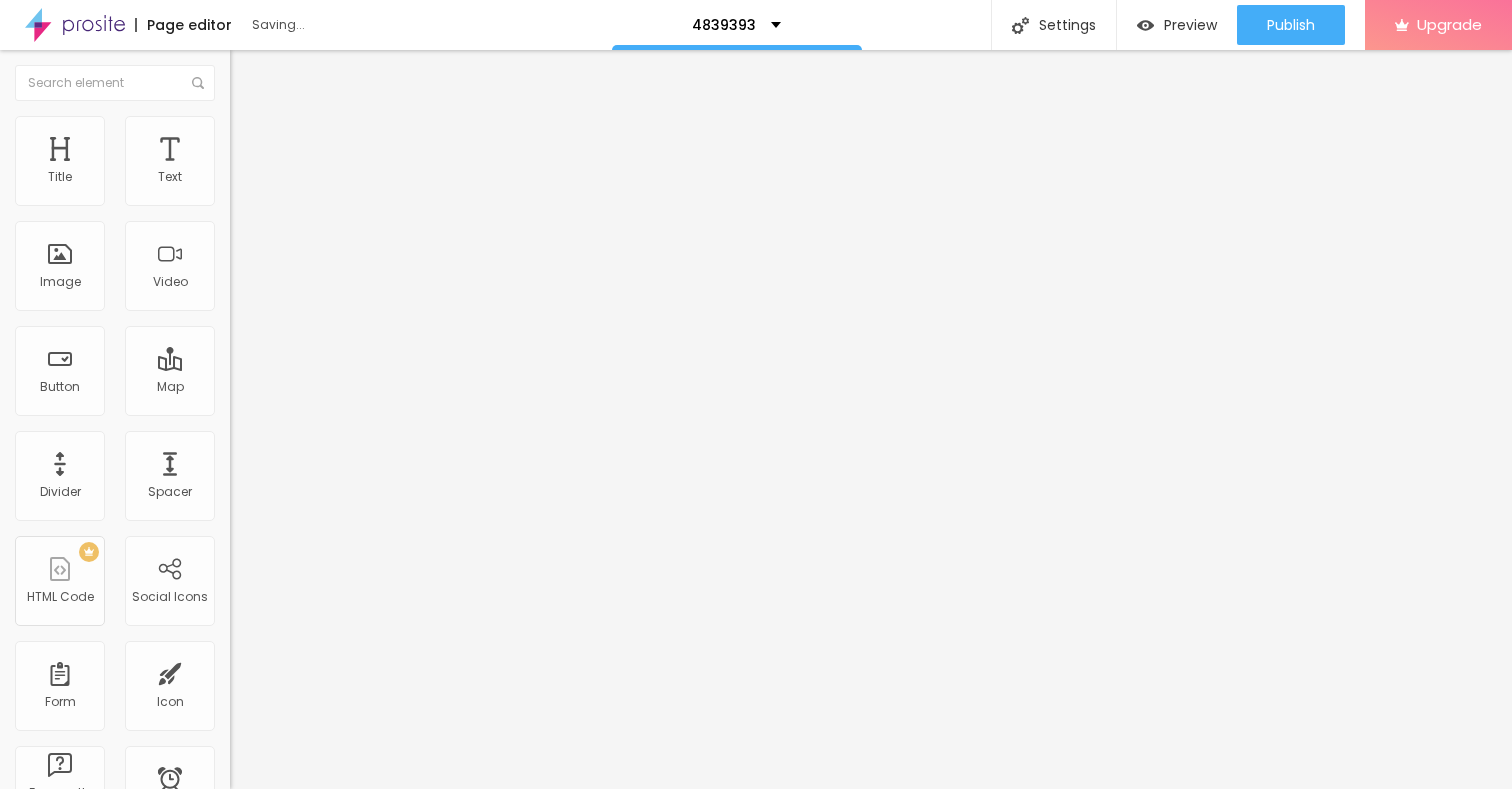 click on "Edit Button" at bounding box center [345, 73] 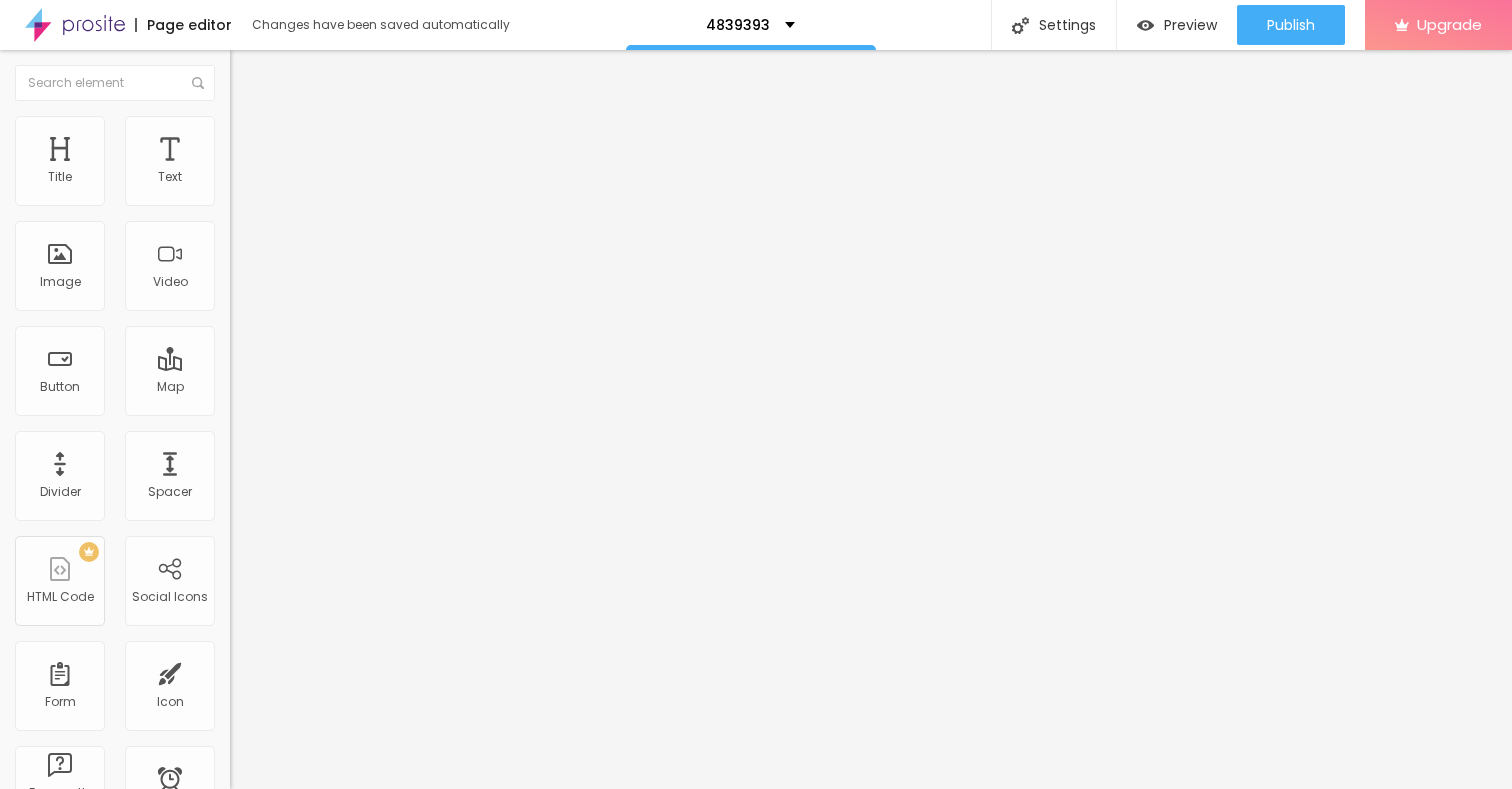 click on "https://" at bounding box center [350, 402] 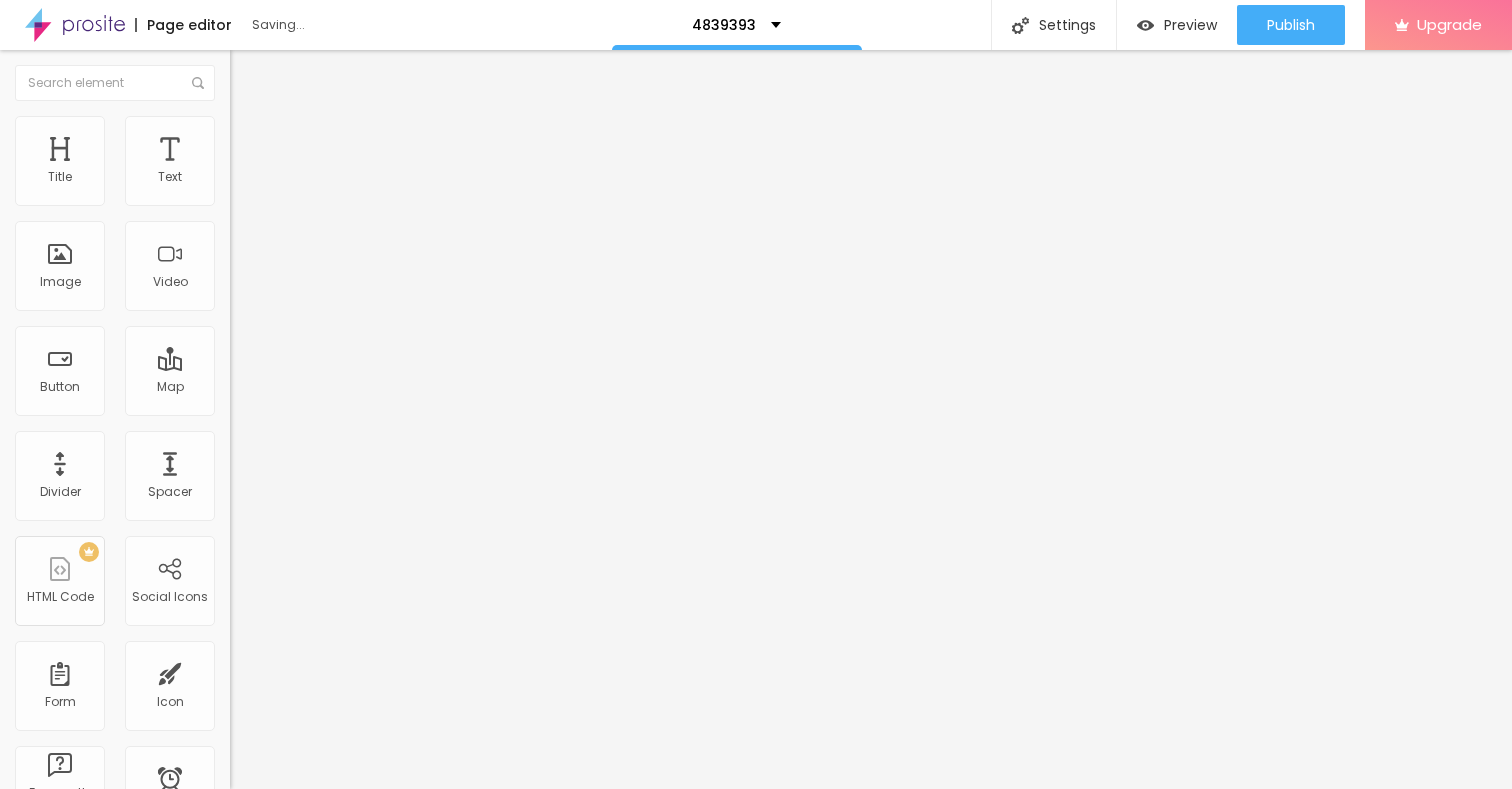 paste on "https://5839.alllshifts.com/" 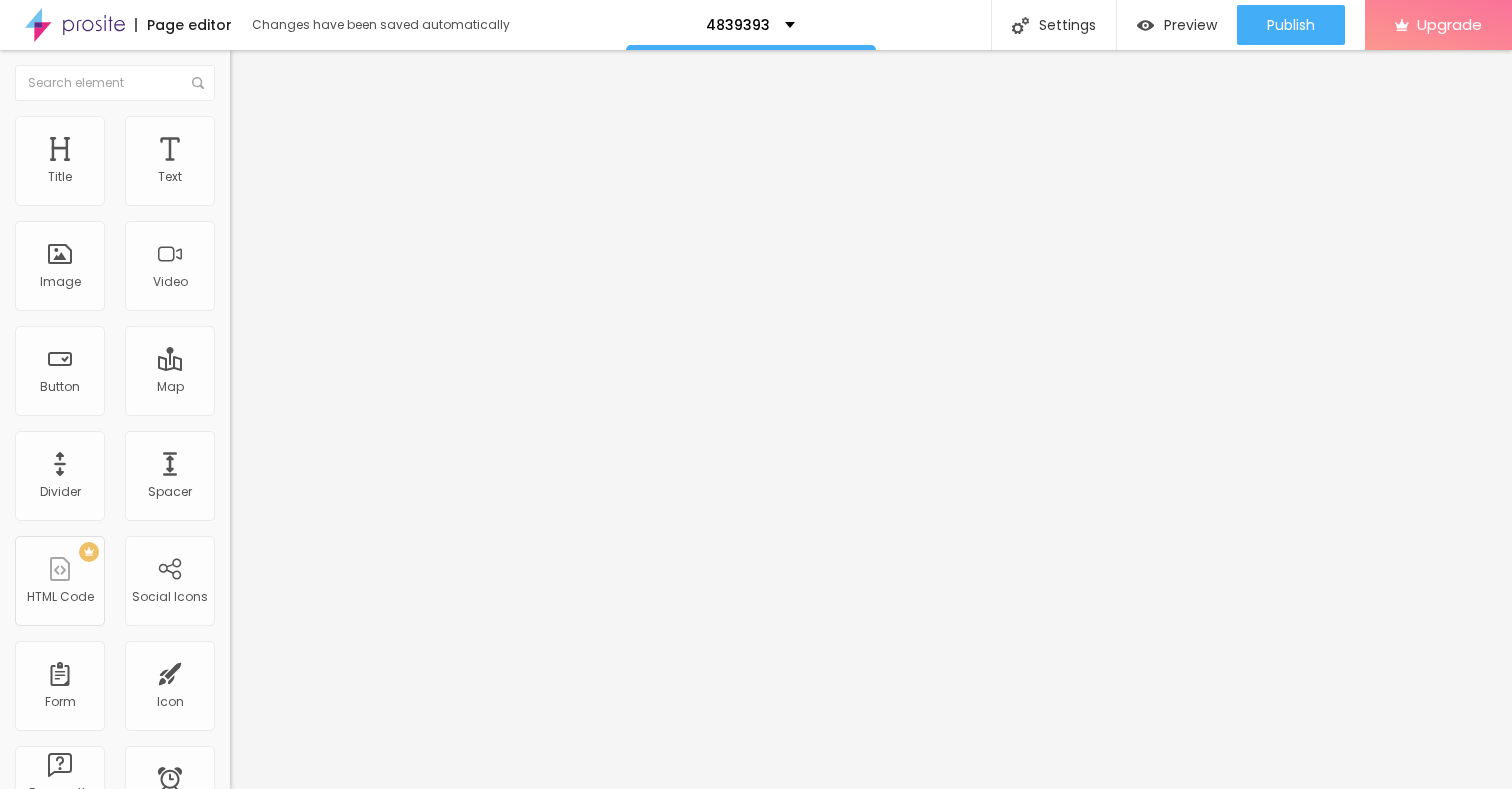 type on "https://5839.alllshifts.com/" 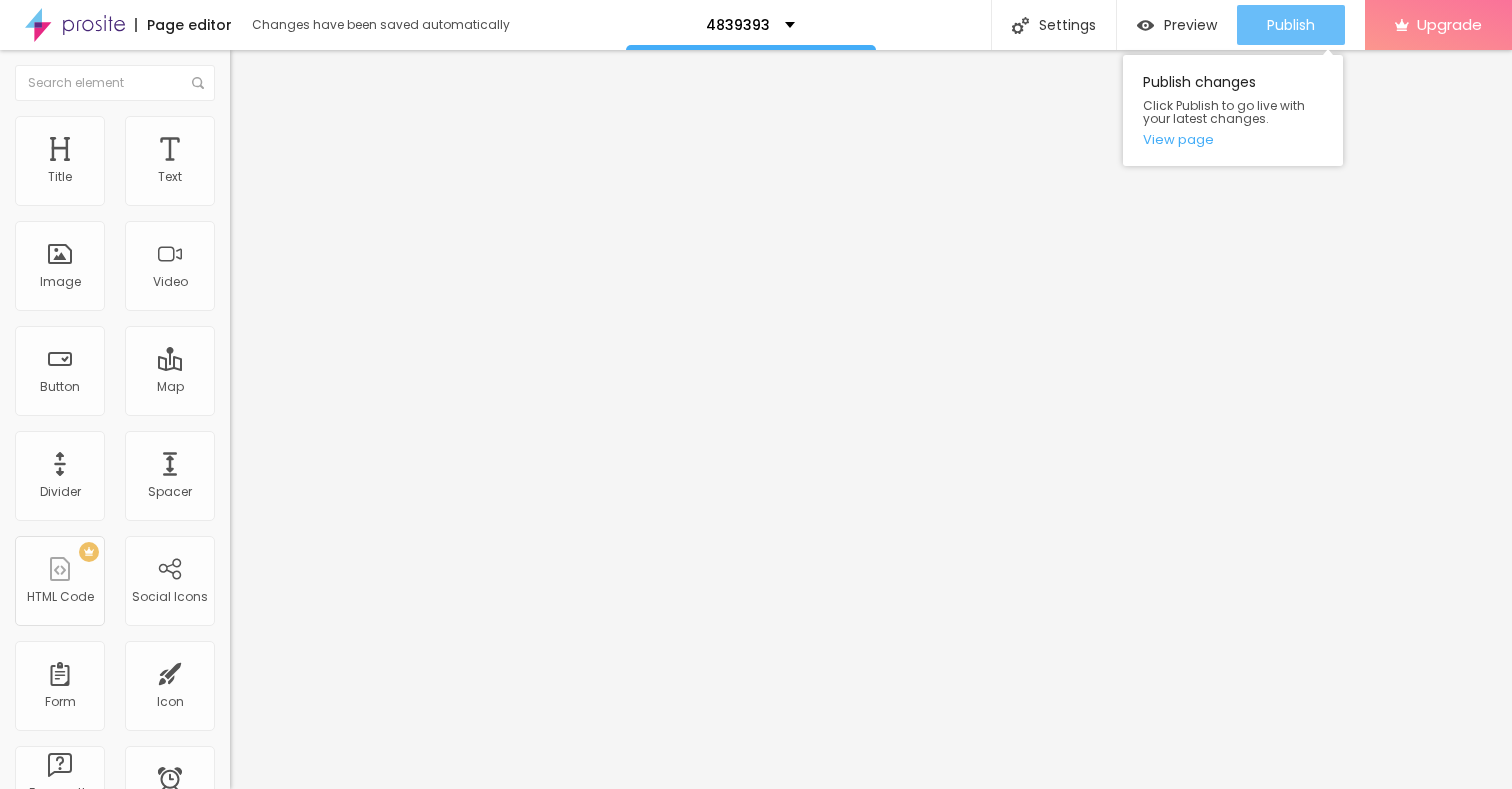 click on "Publish" at bounding box center (1291, 25) 